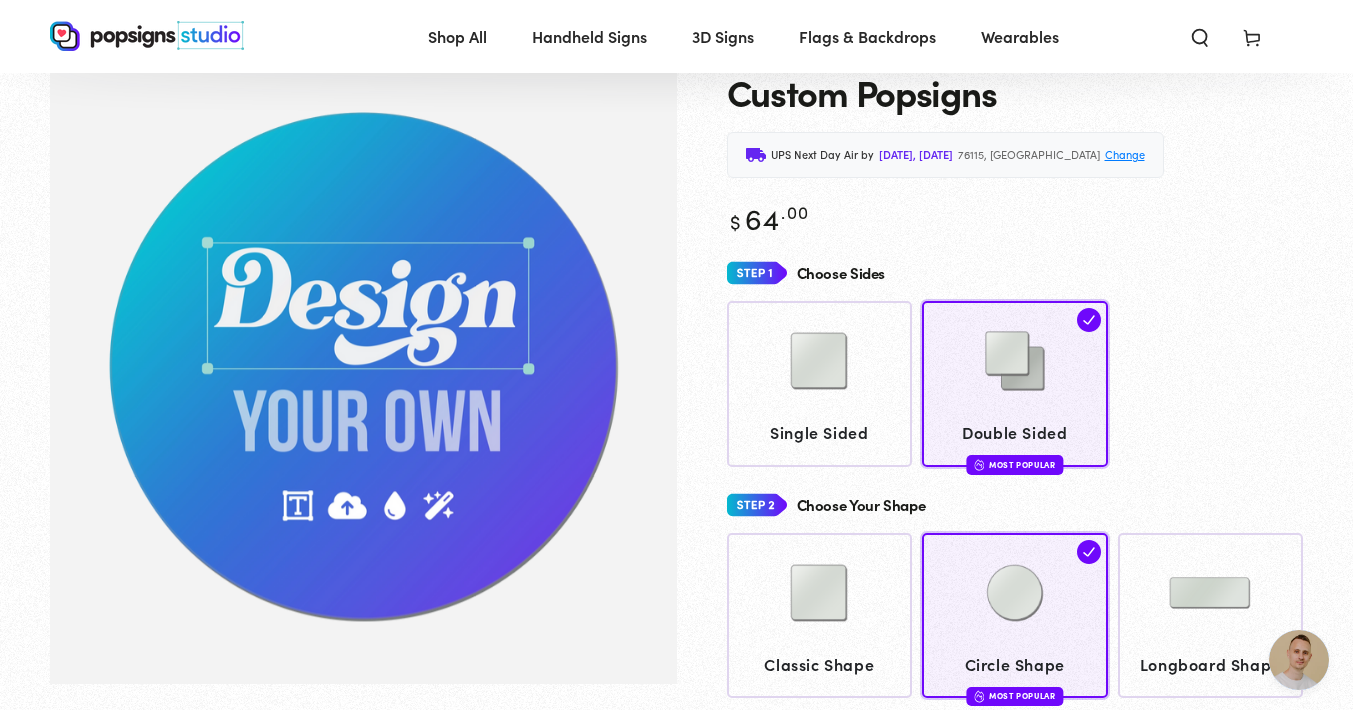 scroll, scrollTop: 94, scrollLeft: 0, axis: vertical 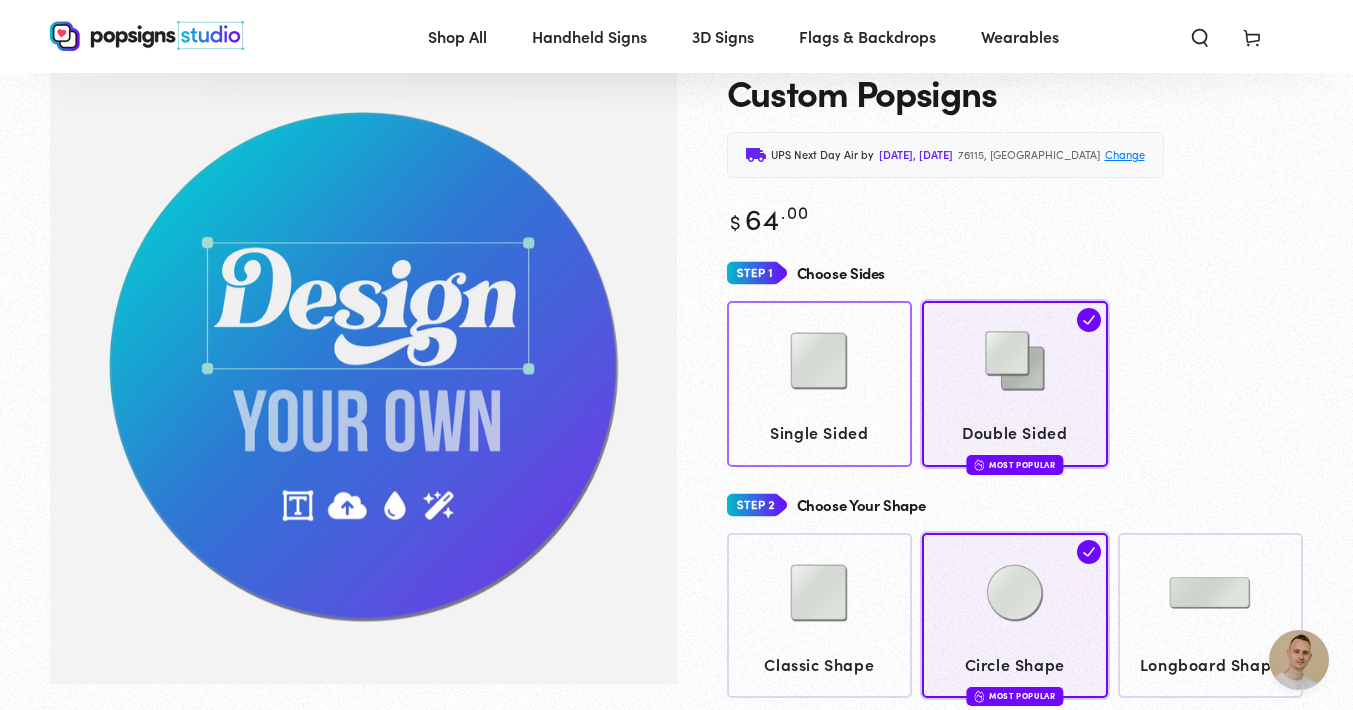 click 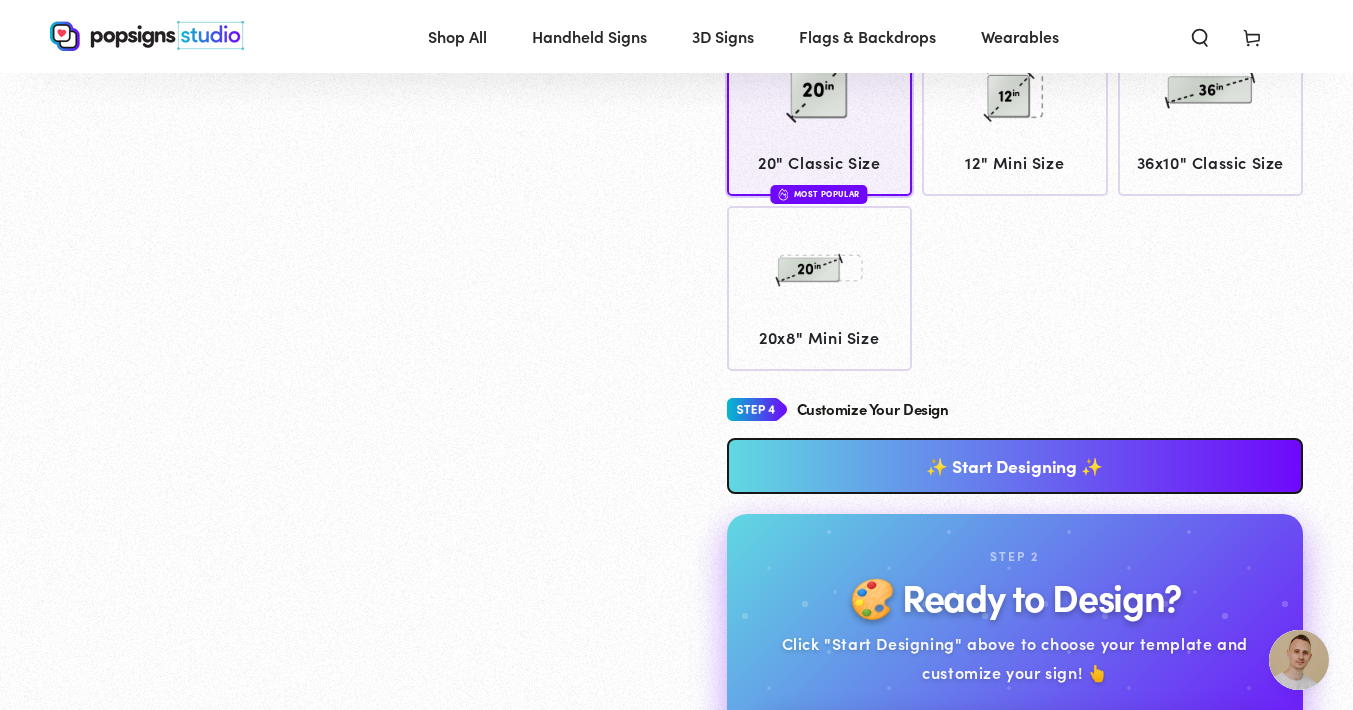 scroll, scrollTop: 835, scrollLeft: 0, axis: vertical 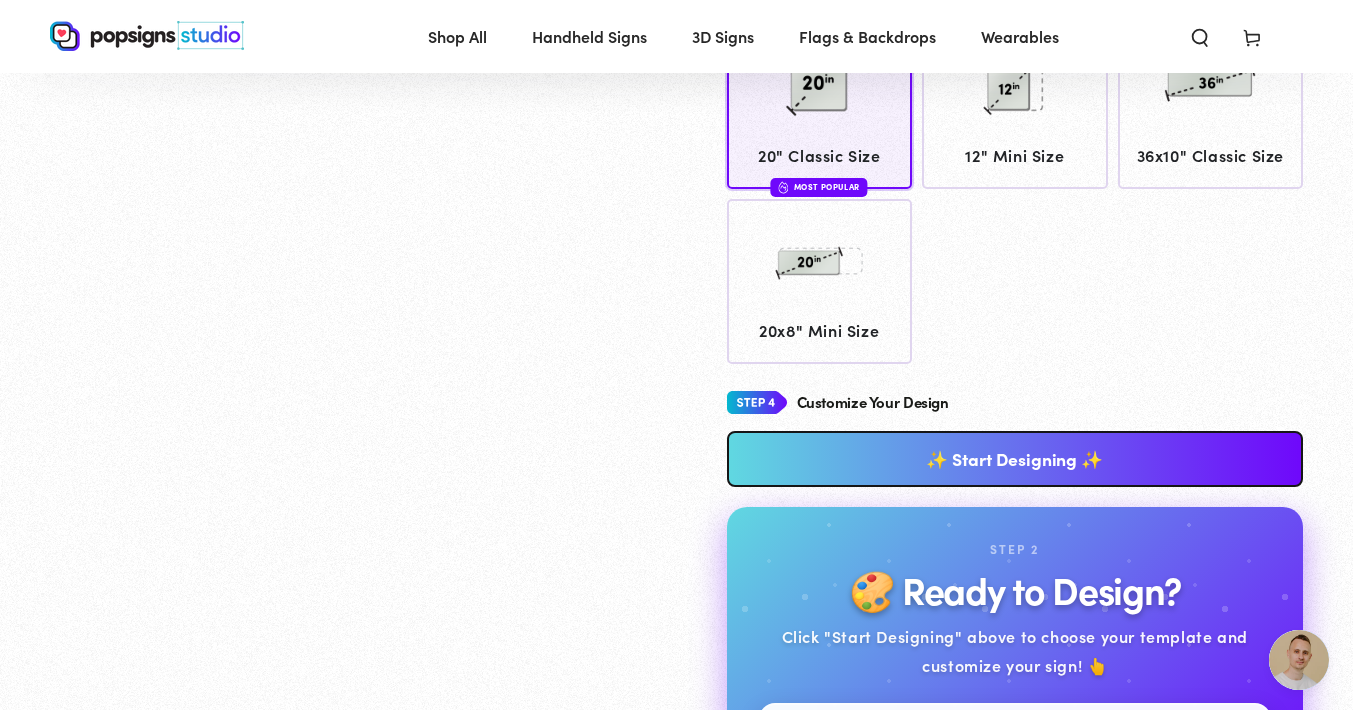 click on "✨ Start Designing ✨" at bounding box center [1015, 459] 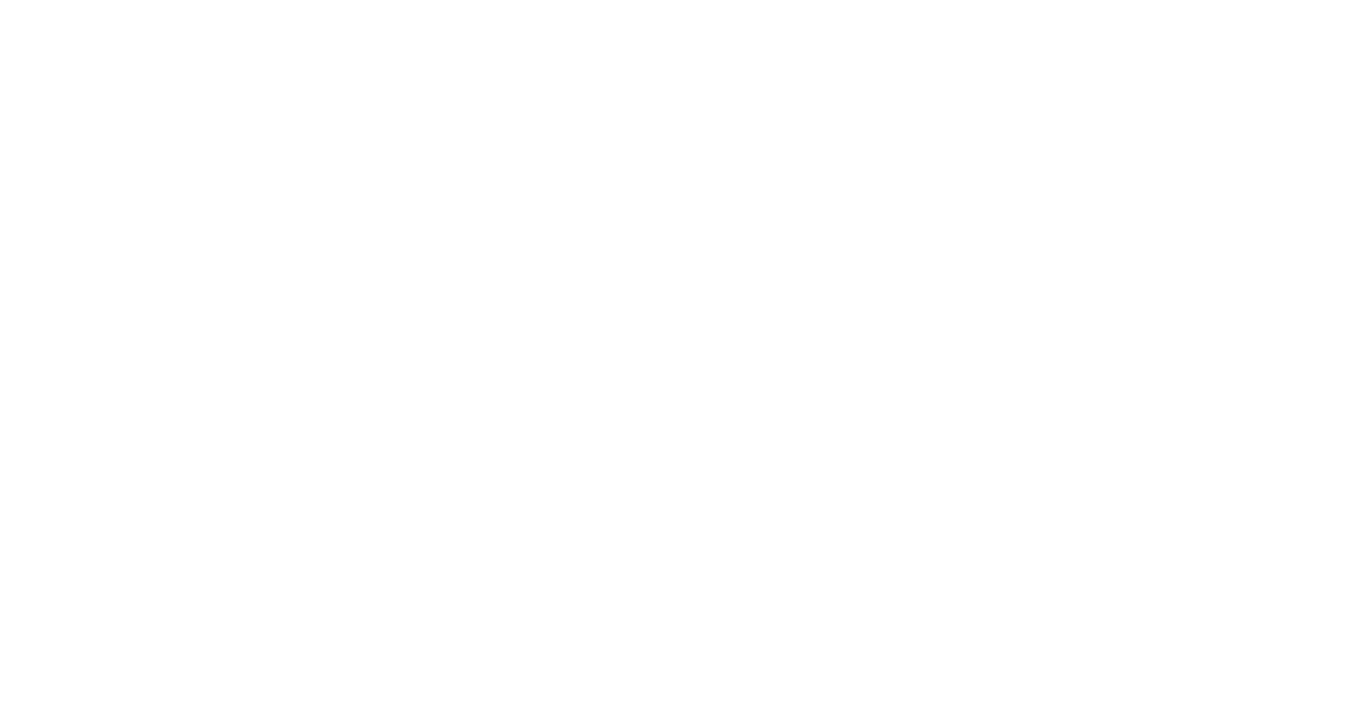 scroll, scrollTop: 0, scrollLeft: 0, axis: both 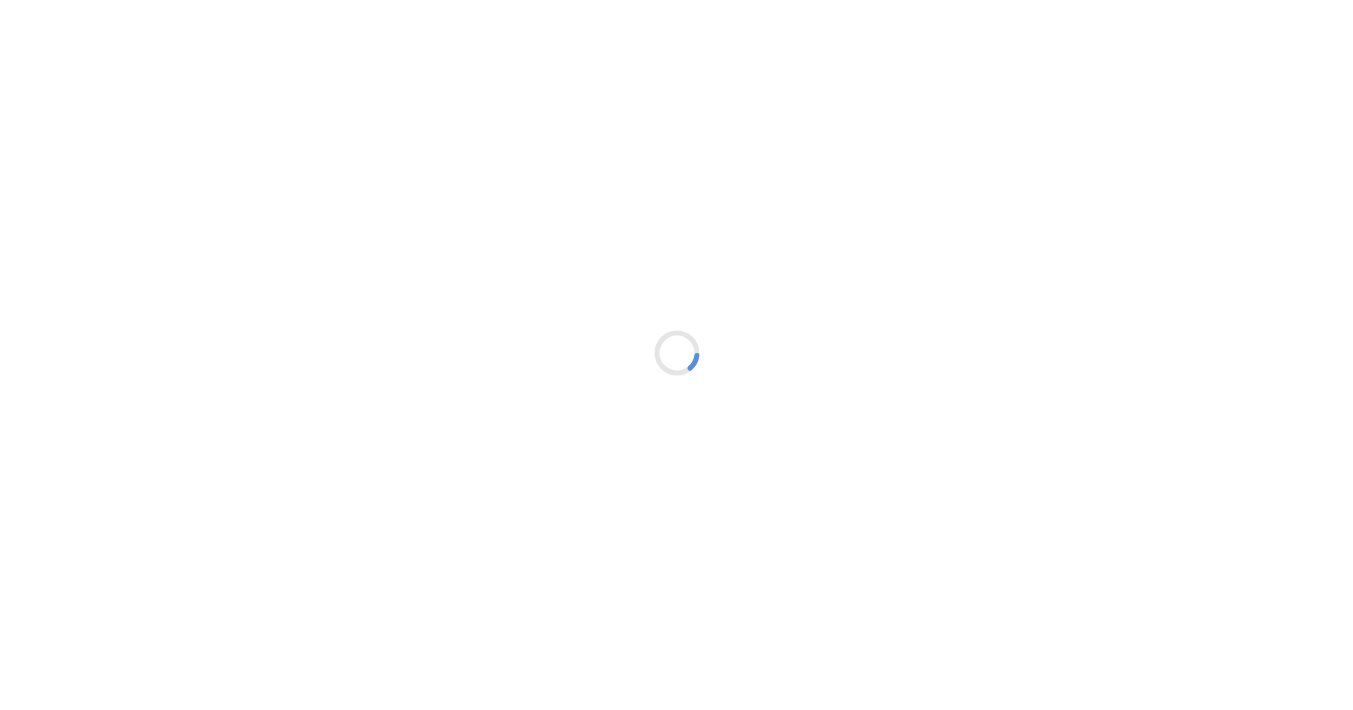 type on "An ancient tree with a door leading to a magical world" 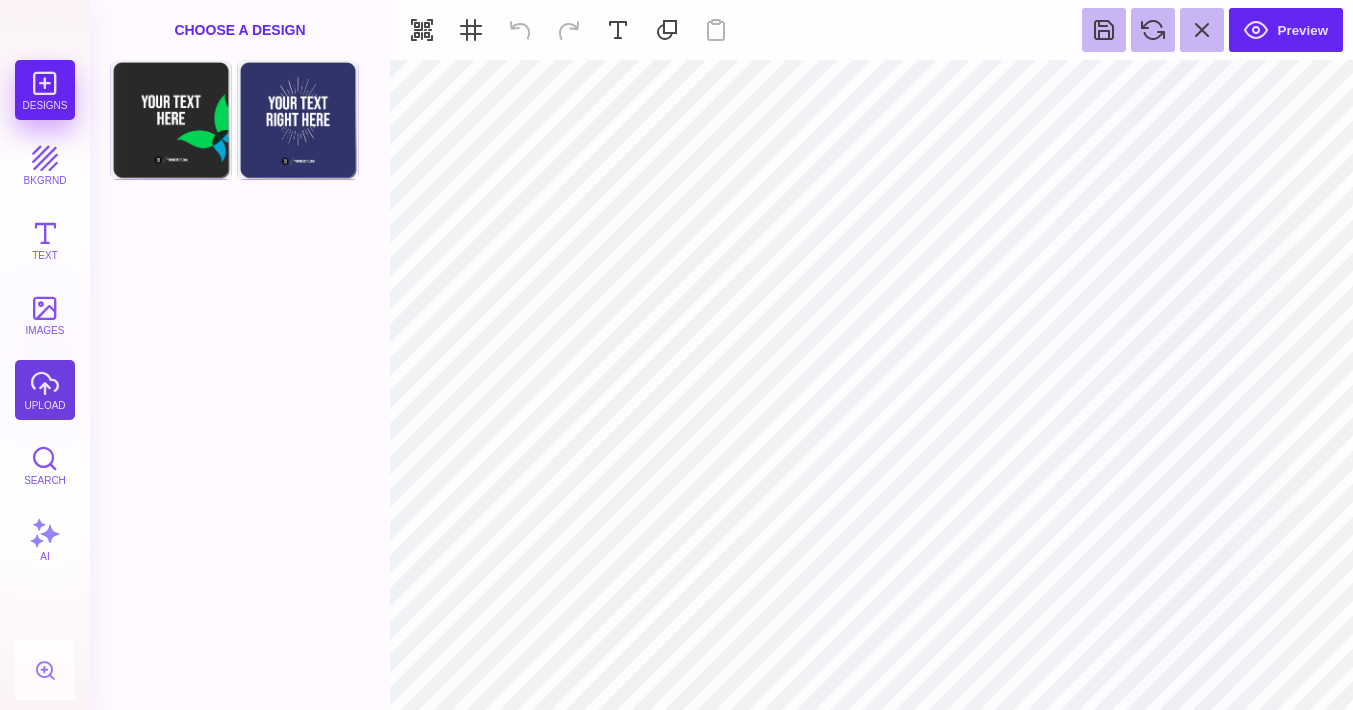 click on "upload" at bounding box center (45, 390) 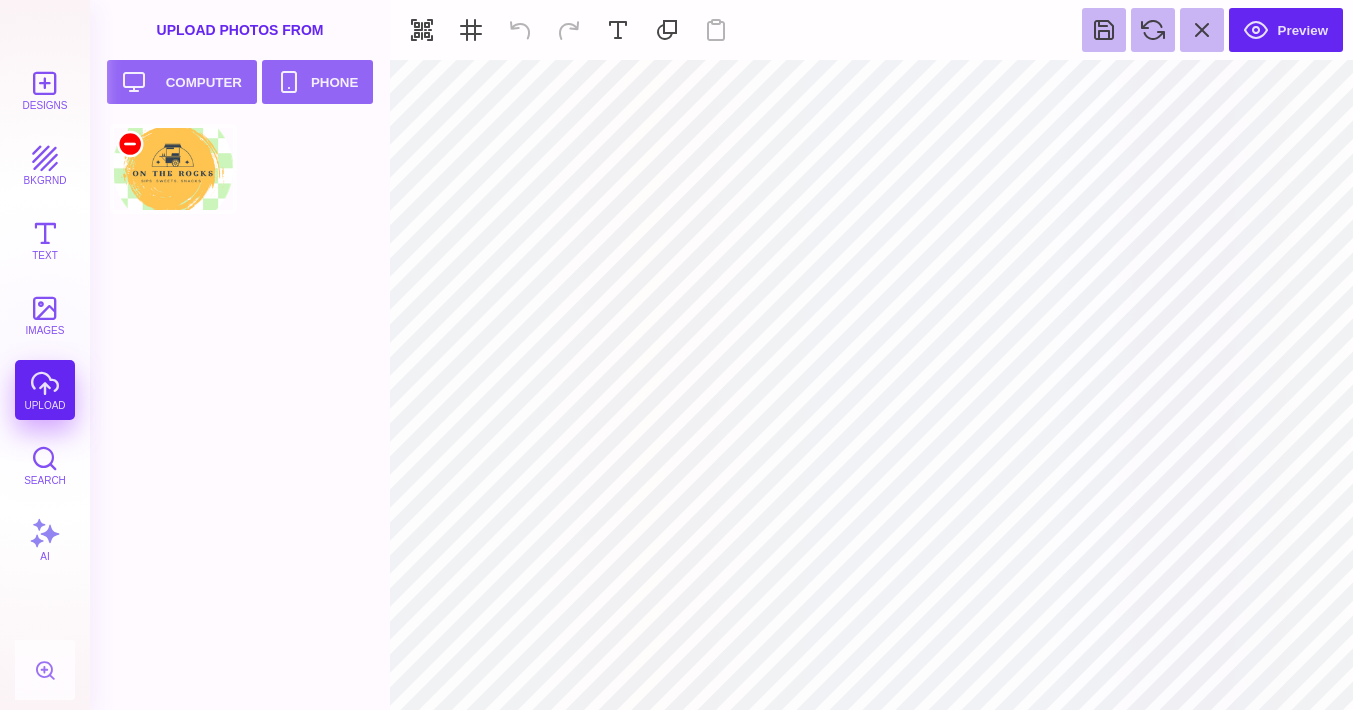 click at bounding box center (130, 144) 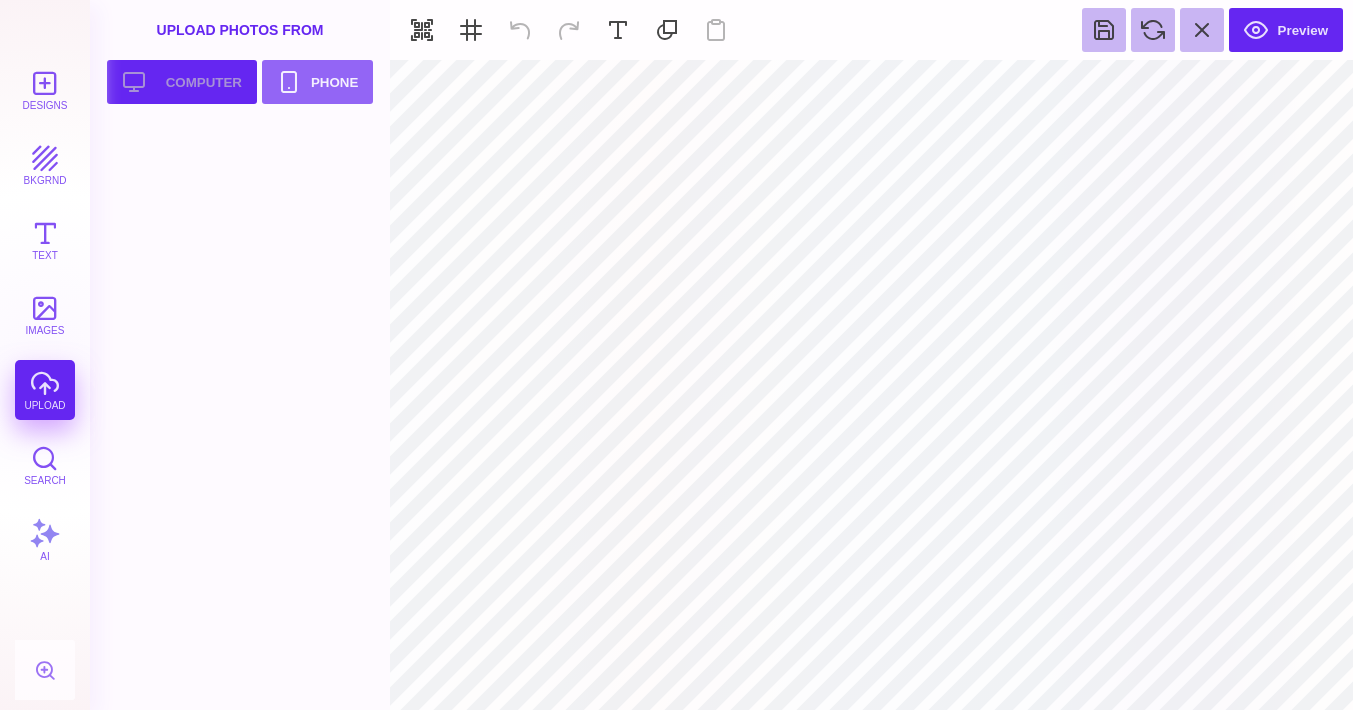 click on "Upload your artwork
Computer" at bounding box center [182, 82] 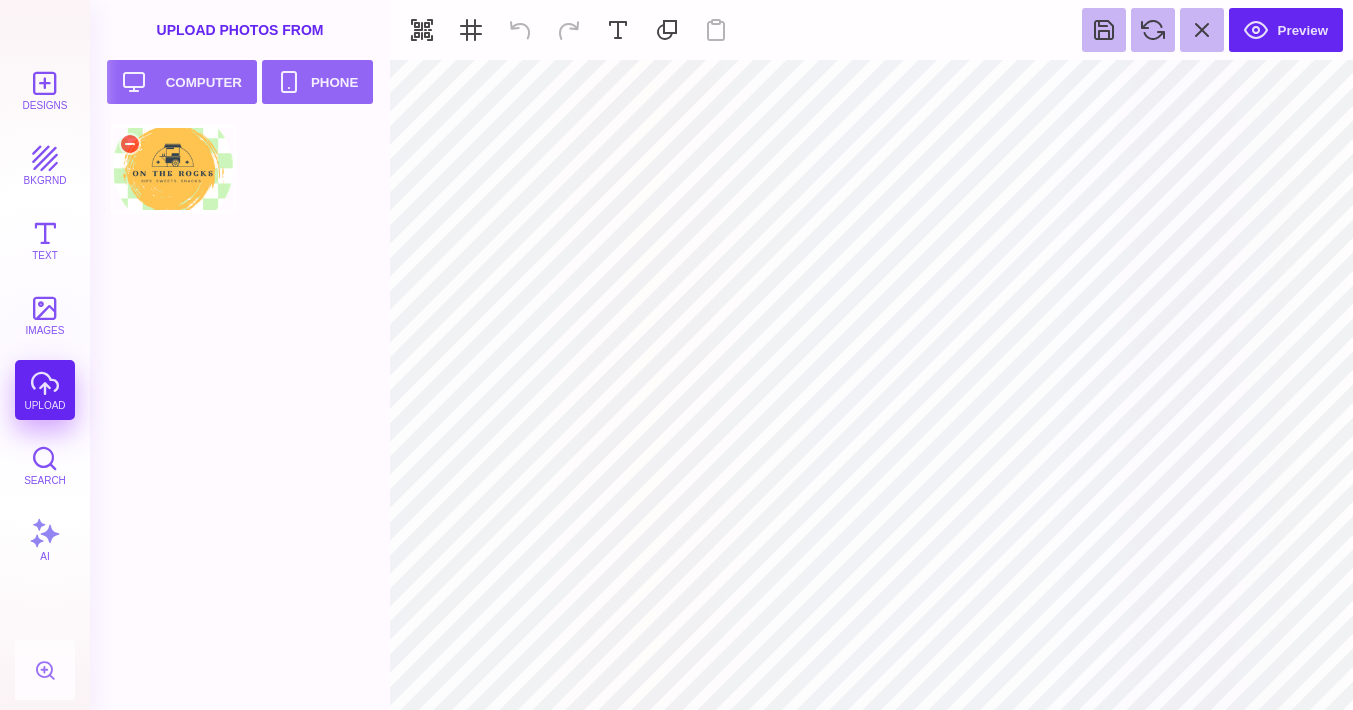 click at bounding box center (173, 169) 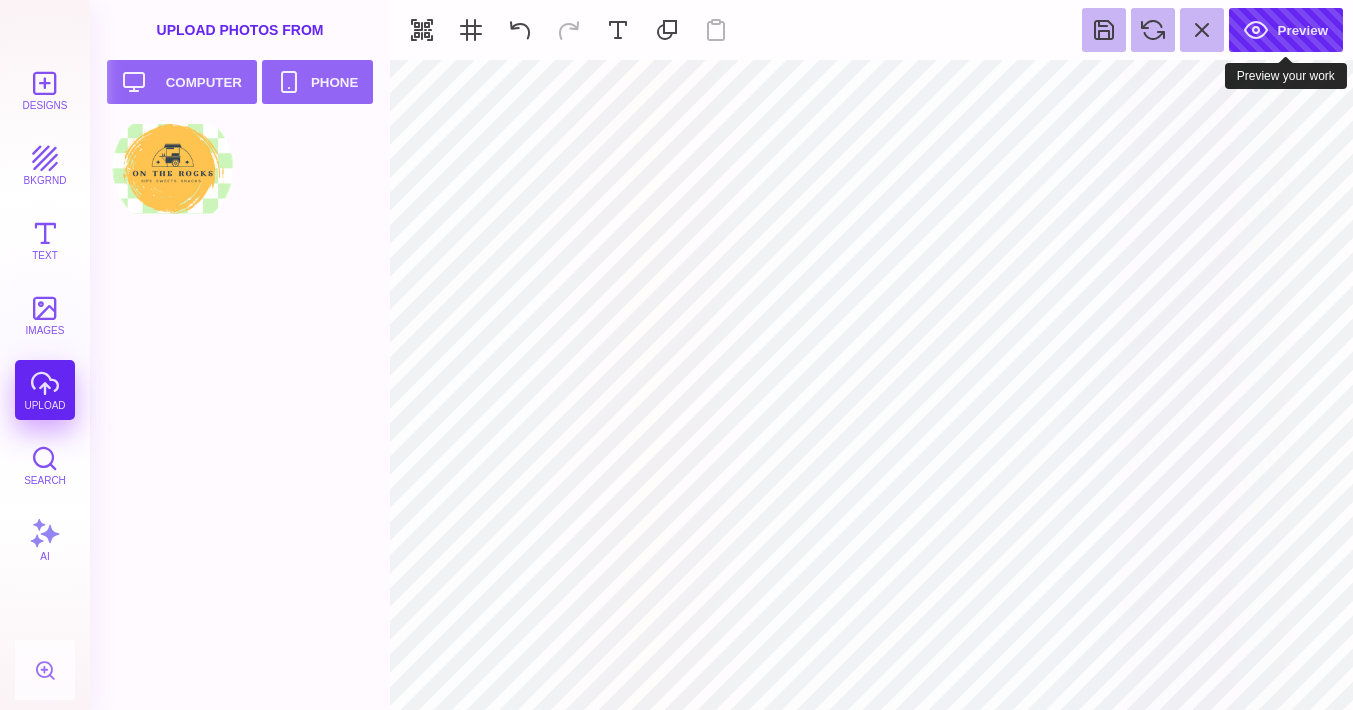 click on "Preview" at bounding box center [1286, 30] 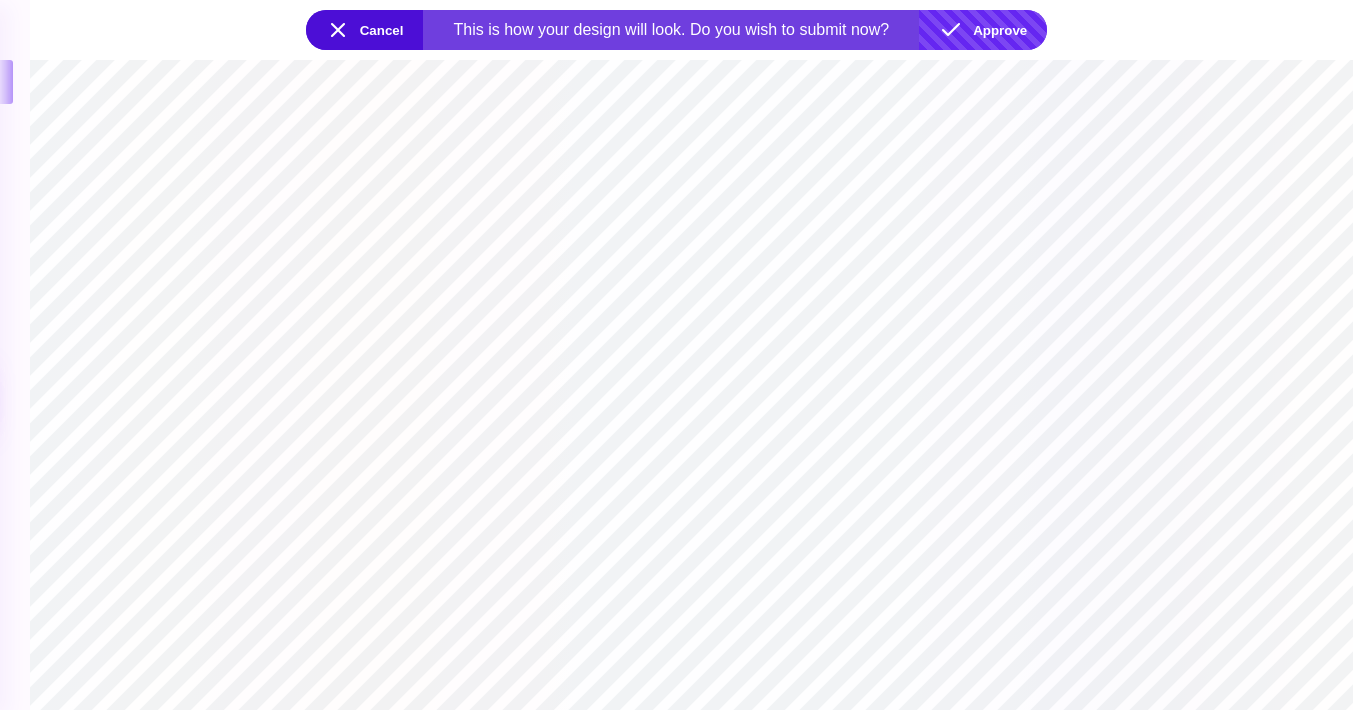 click on "Approve" at bounding box center (983, 30) 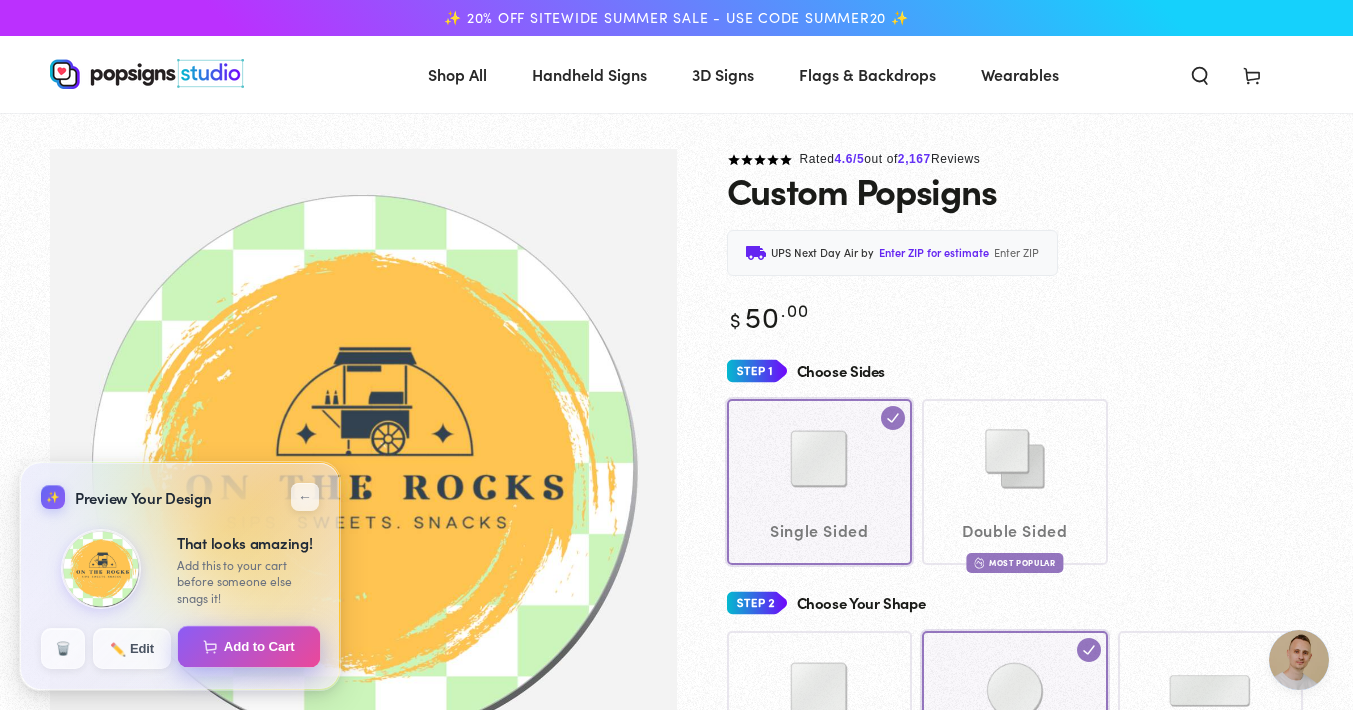 click on "Add to Cart" at bounding box center [249, 647] 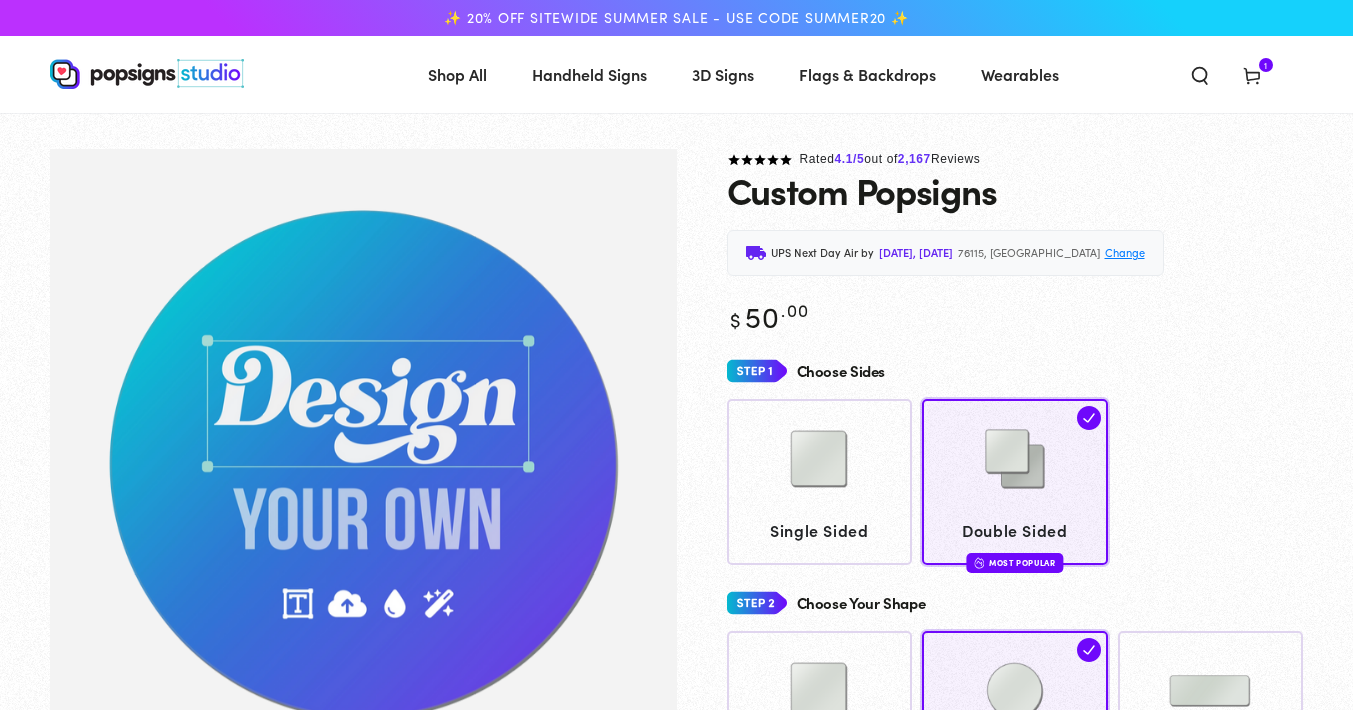 scroll, scrollTop: 0, scrollLeft: 0, axis: both 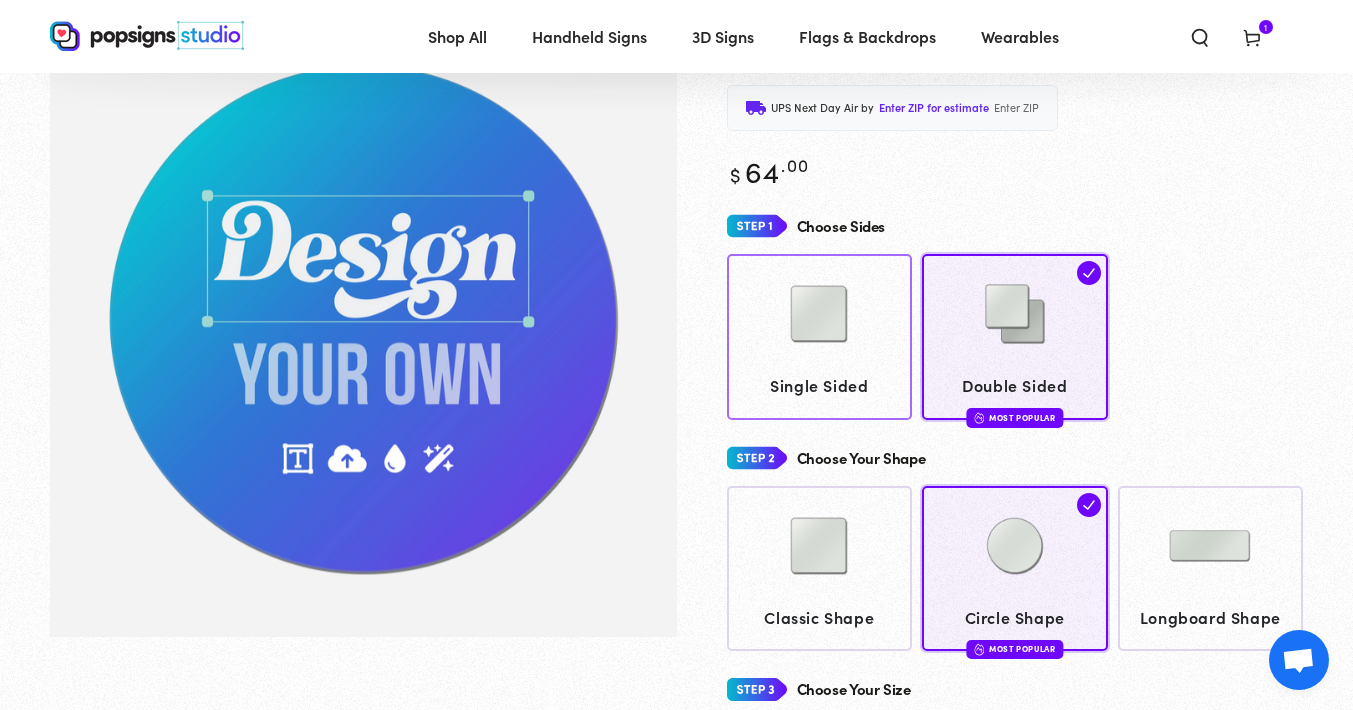 click 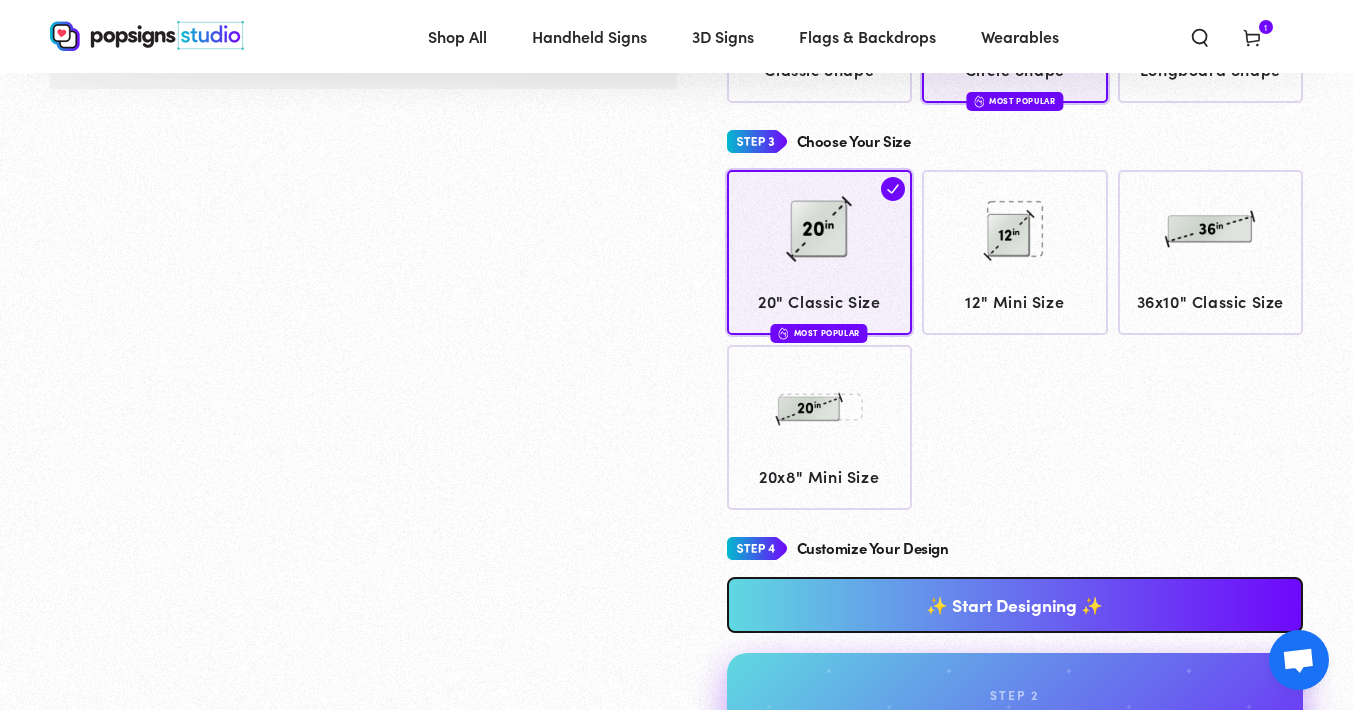 scroll, scrollTop: 720, scrollLeft: 0, axis: vertical 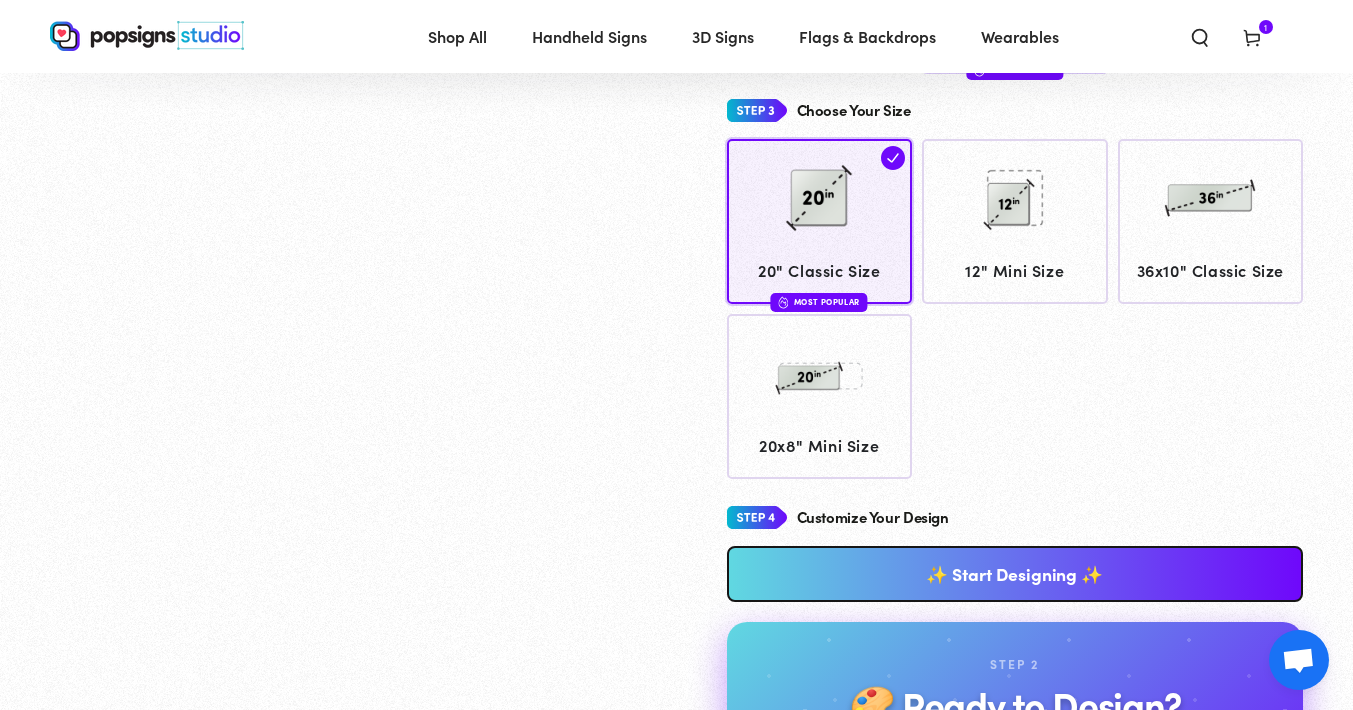 click on "✨ Start Designing ✨" at bounding box center (1015, 574) 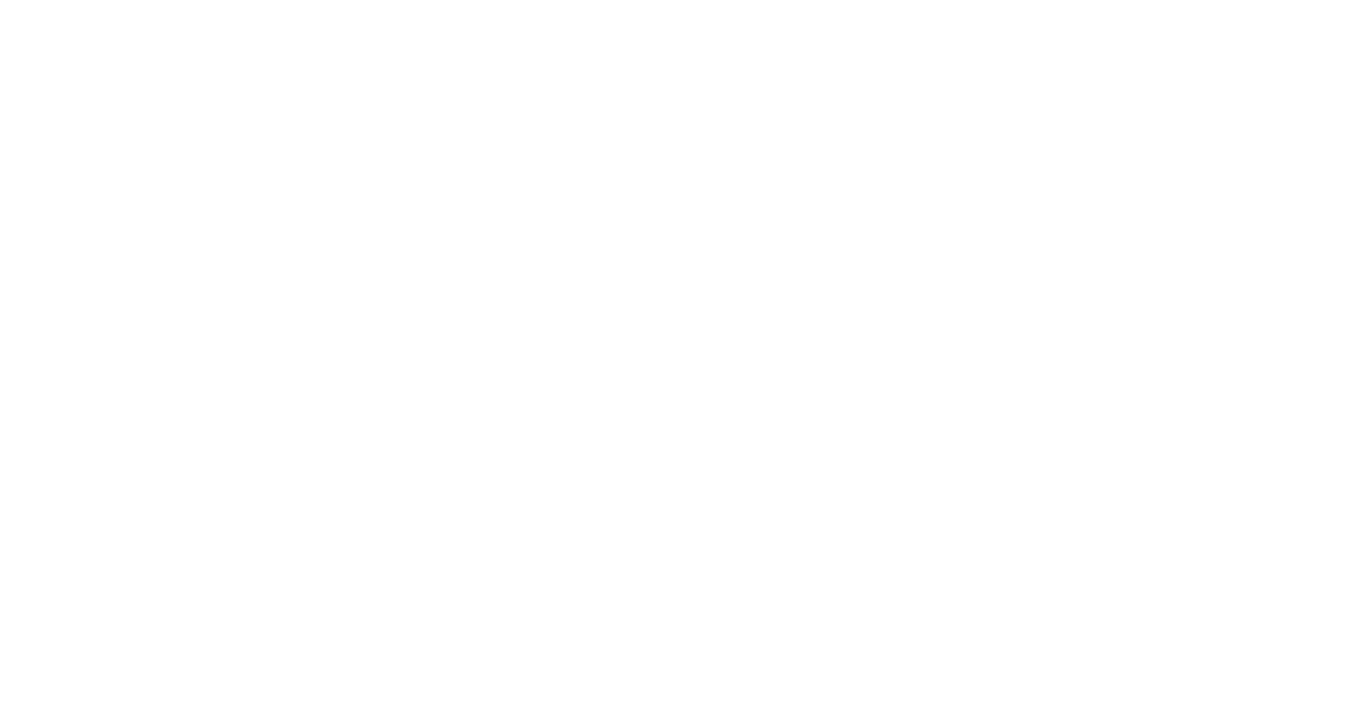 scroll, scrollTop: 0, scrollLeft: 0, axis: both 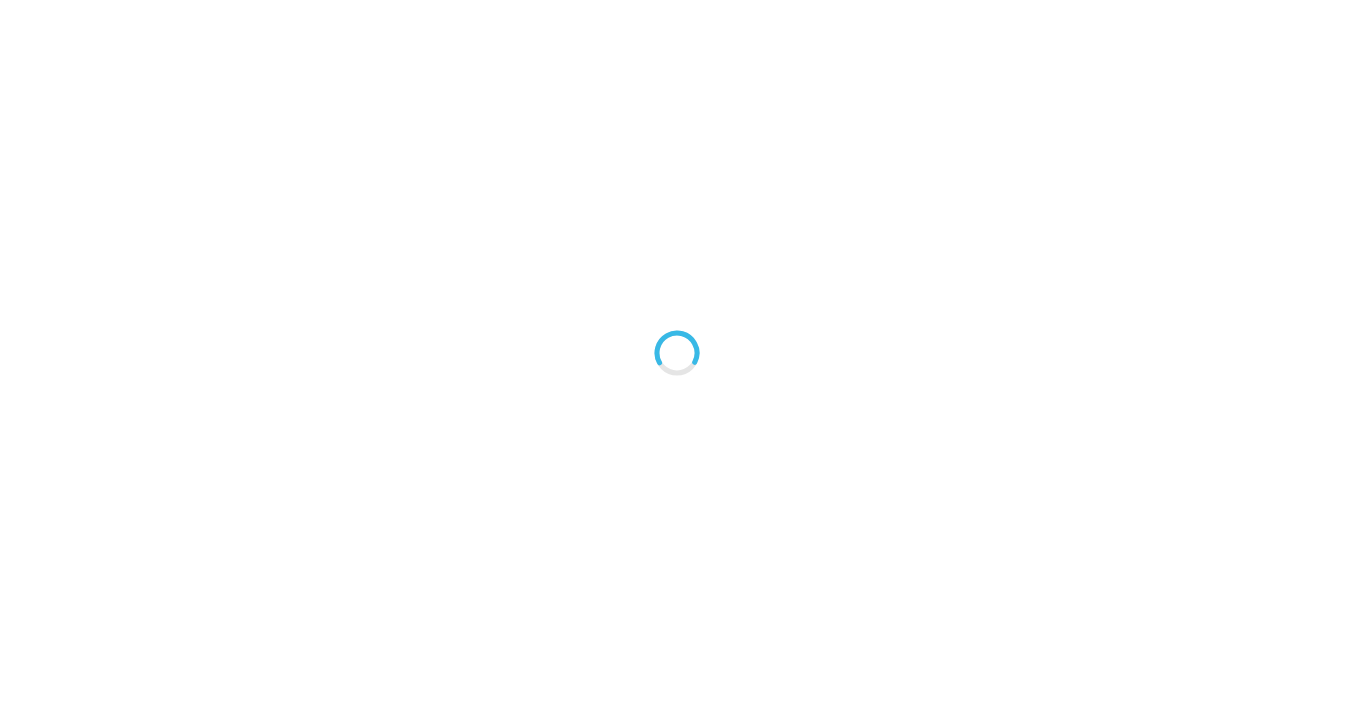 type on "An ancient tree with a door leading to a magical world" 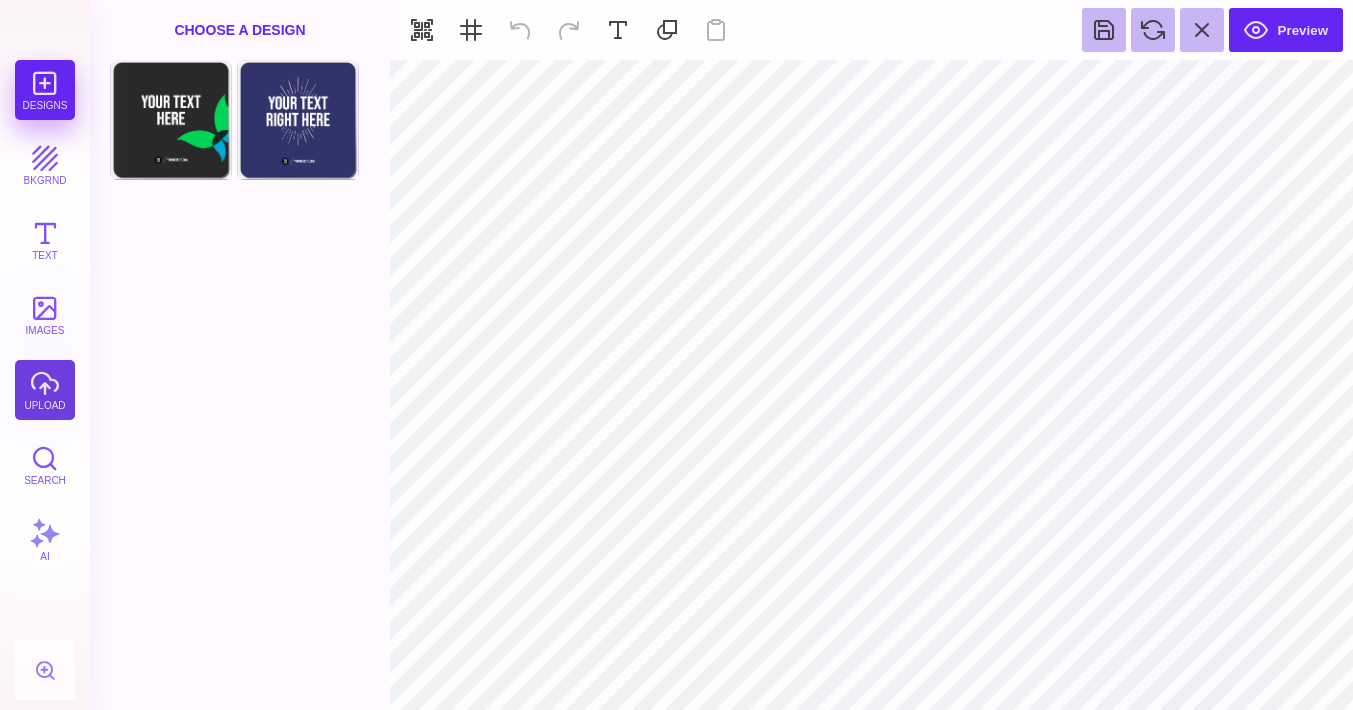 click on "upload" at bounding box center (45, 390) 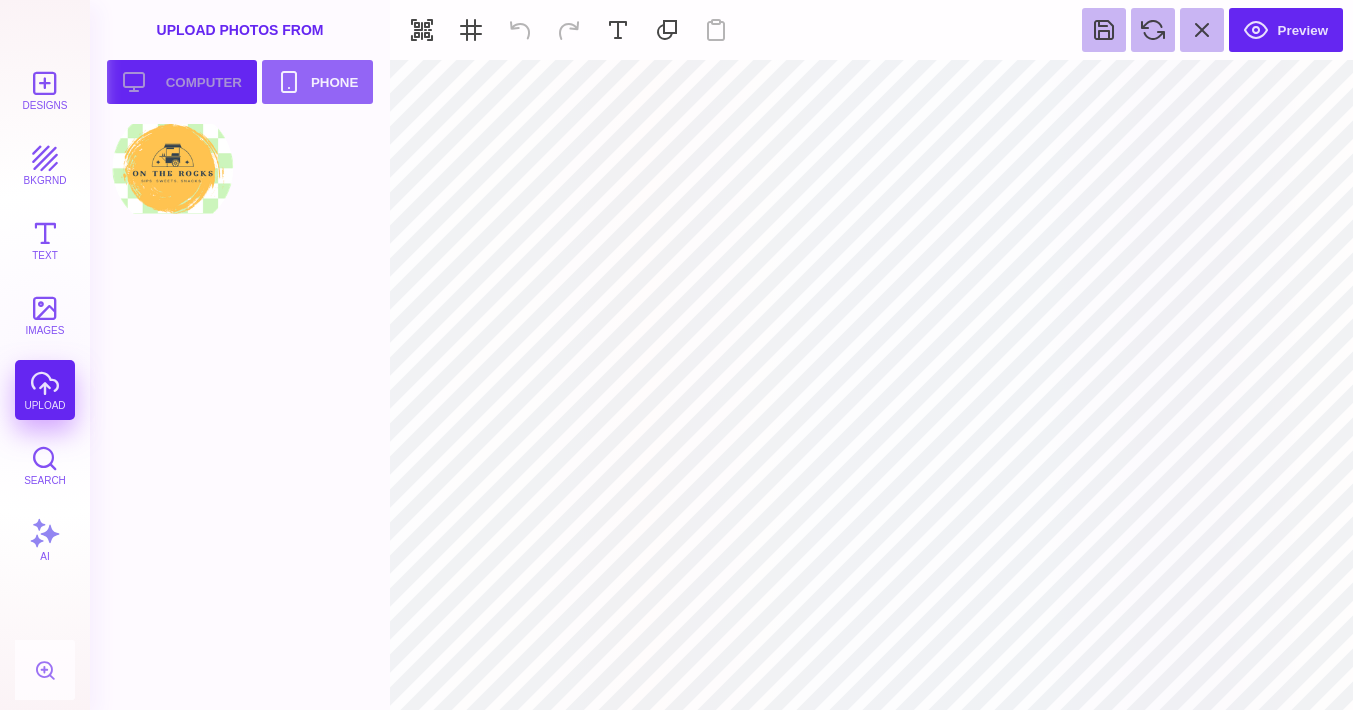 click on "Upload your artwork
Computer" at bounding box center [182, 82] 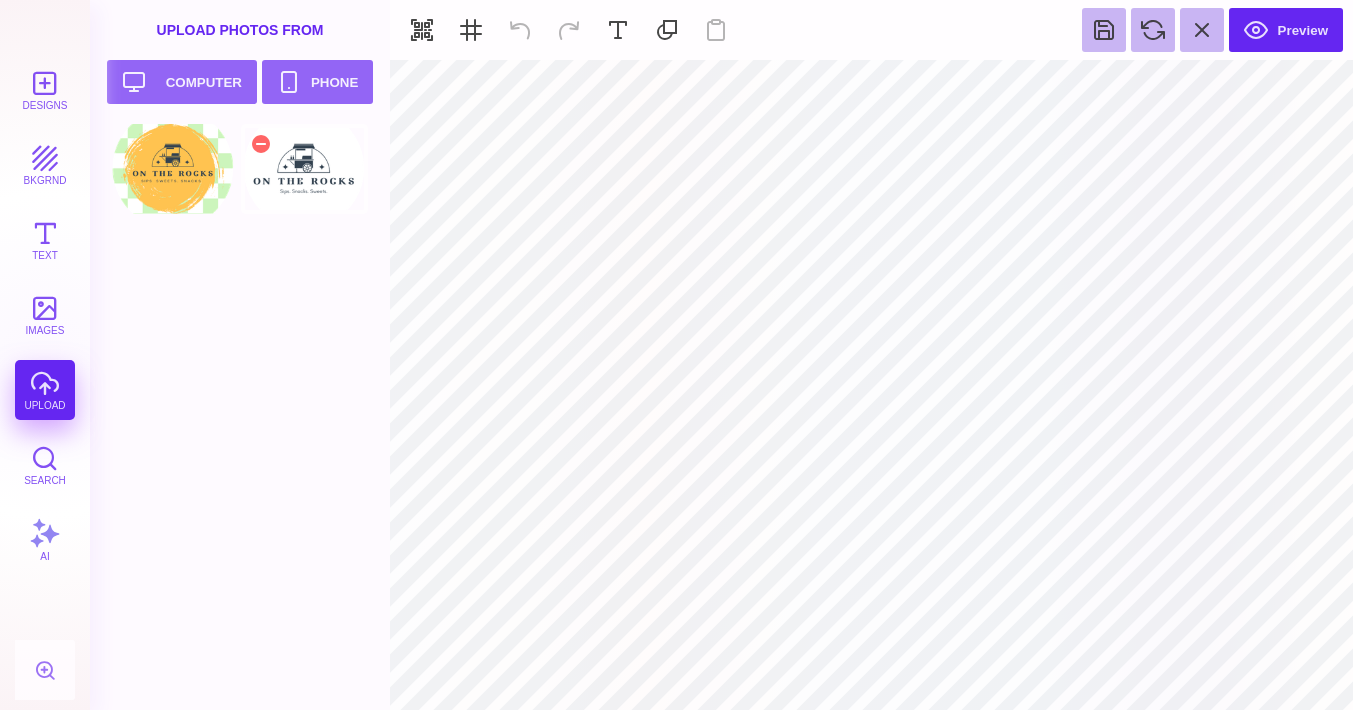 click at bounding box center (304, 169) 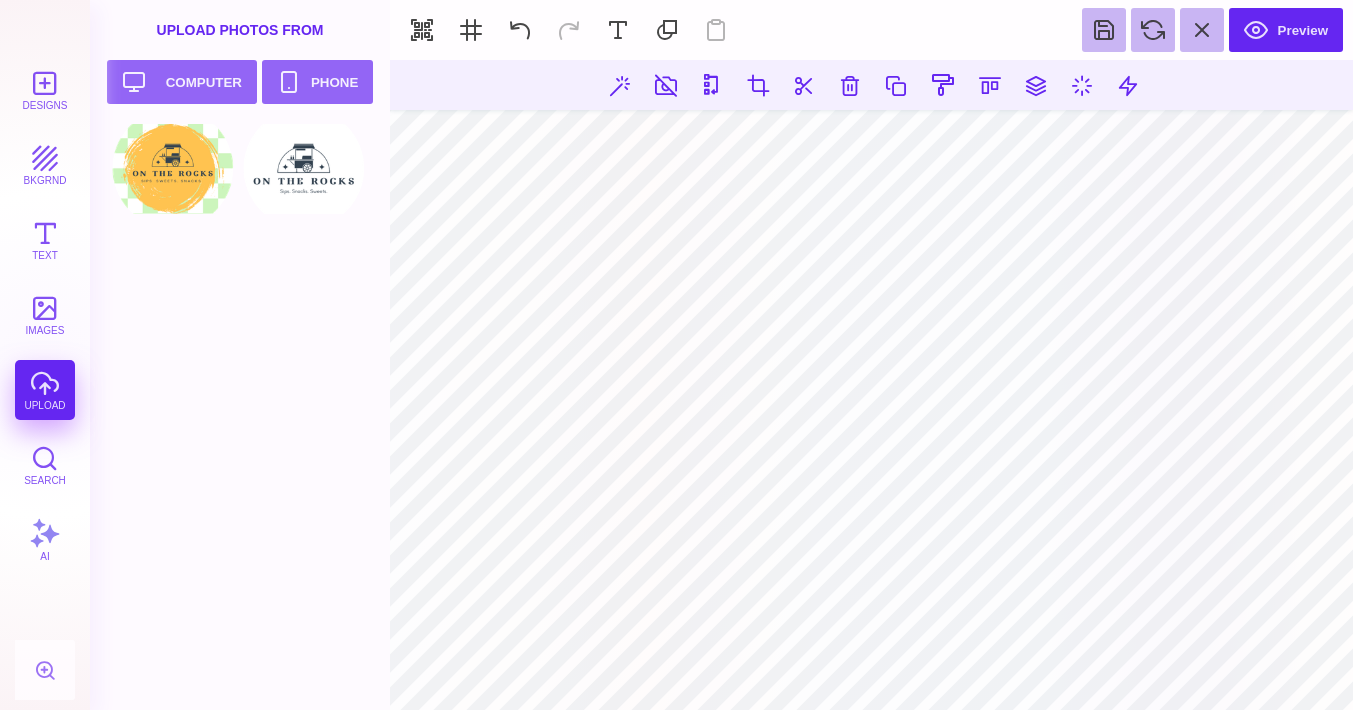 click at bounding box center [871, 385] 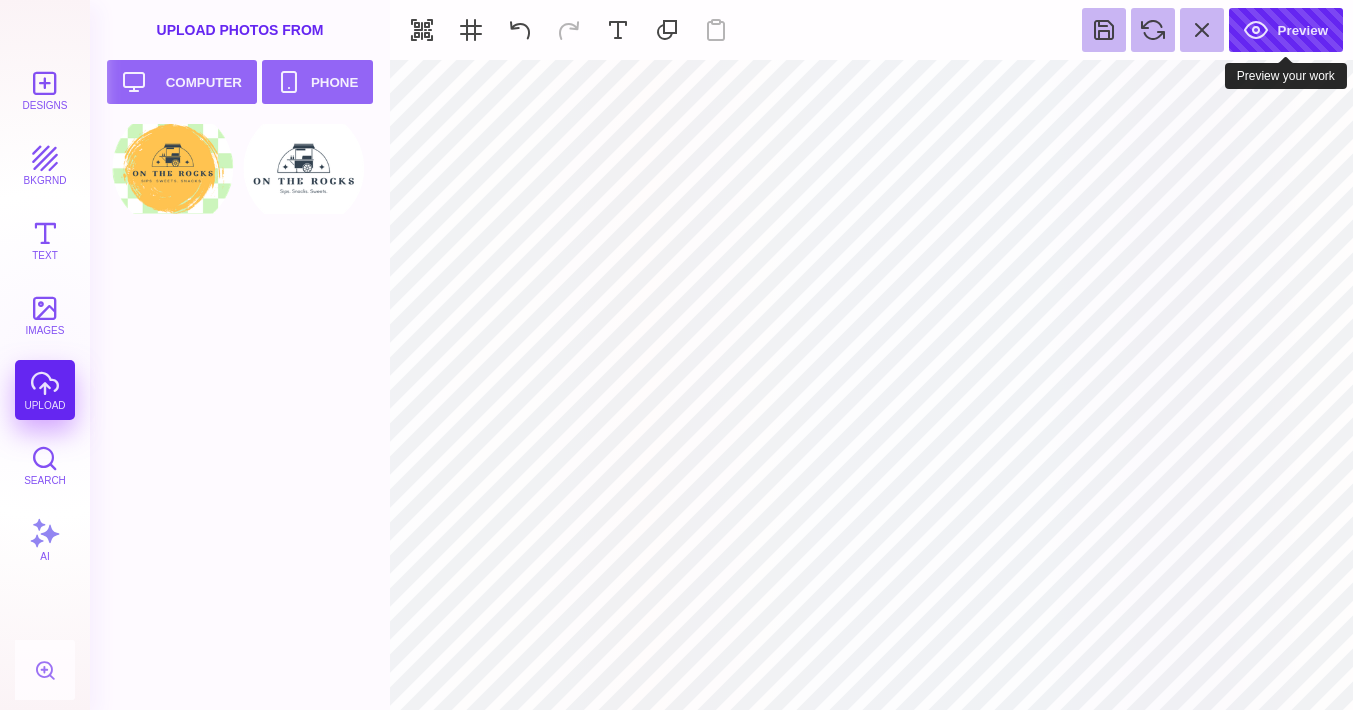 click on "Preview" at bounding box center [1286, 30] 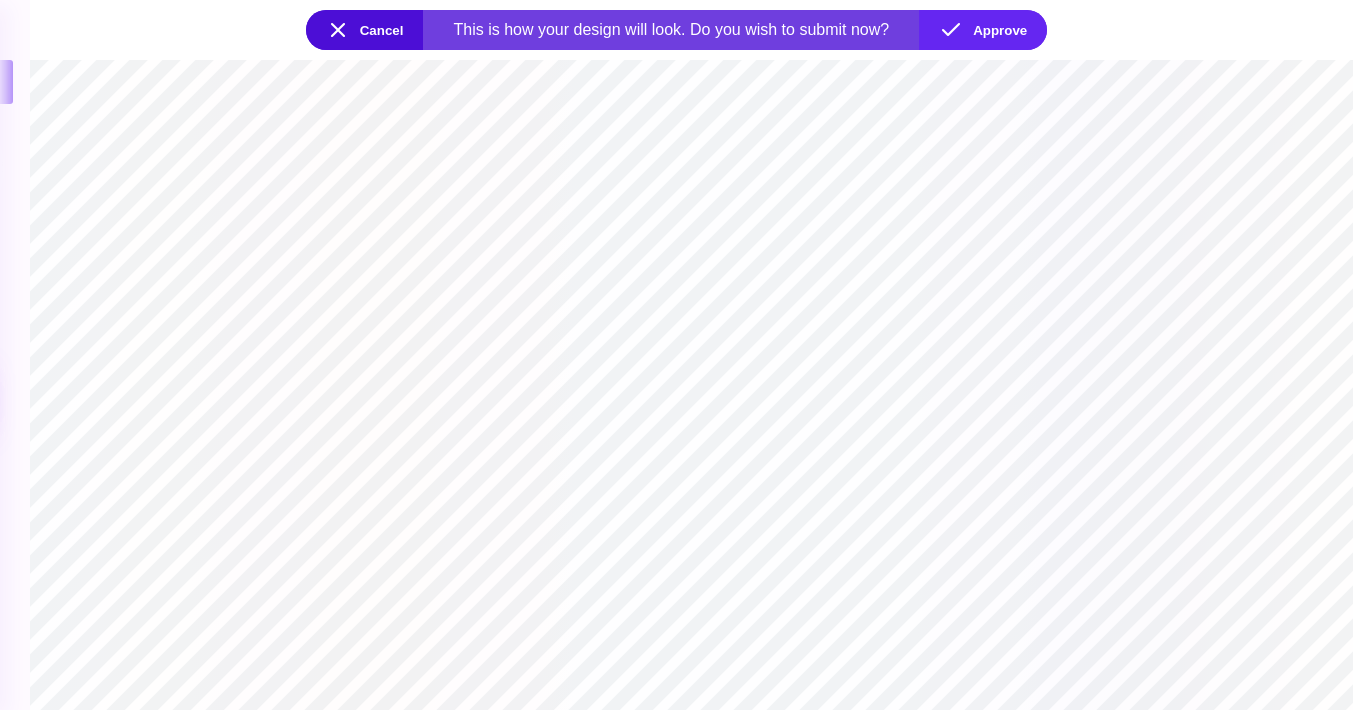 click on "Cancel" at bounding box center (365, 30) 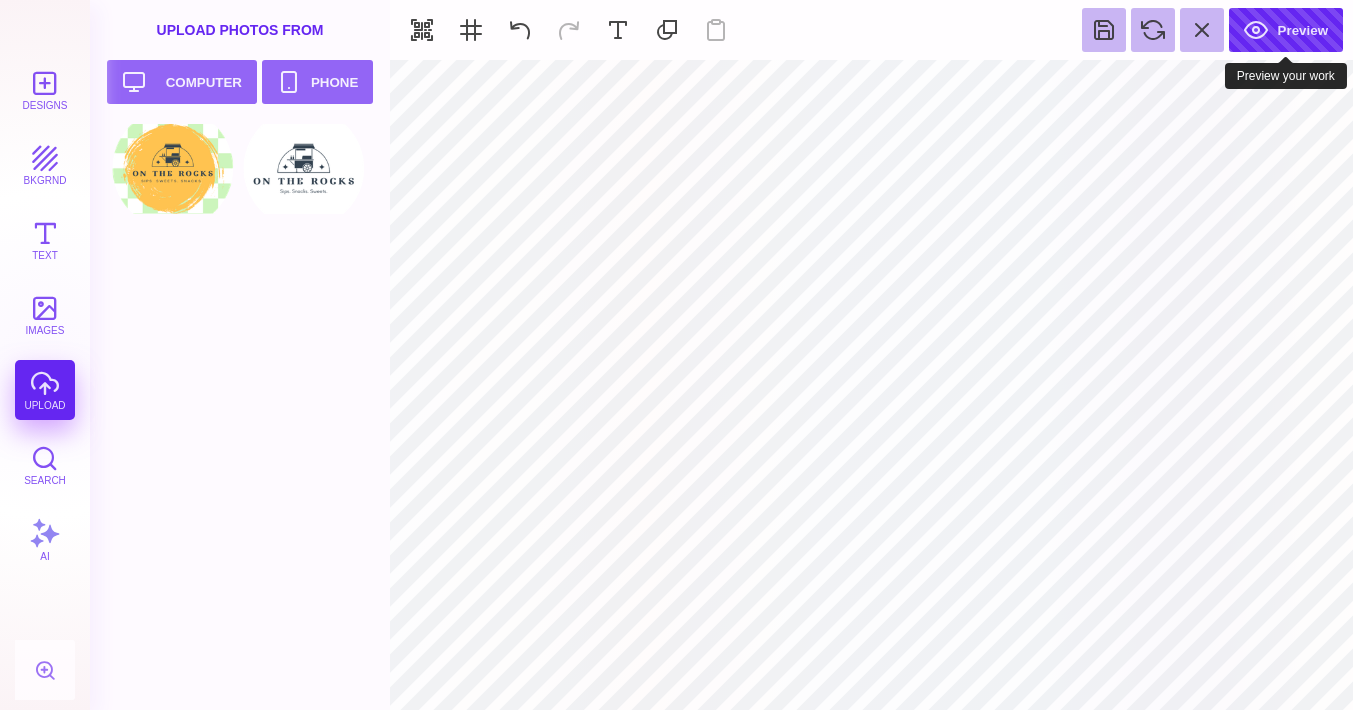 click on "Preview" at bounding box center [1286, 30] 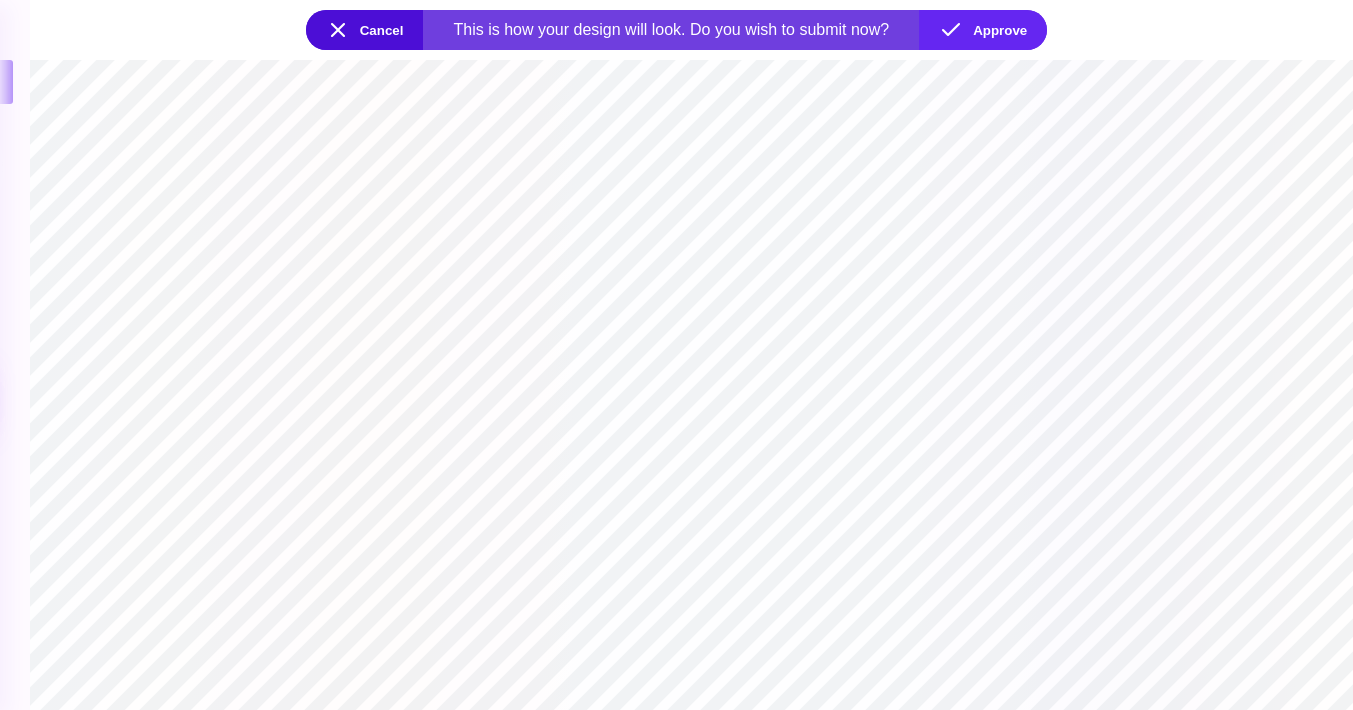 click on "Cancel" at bounding box center (365, 30) 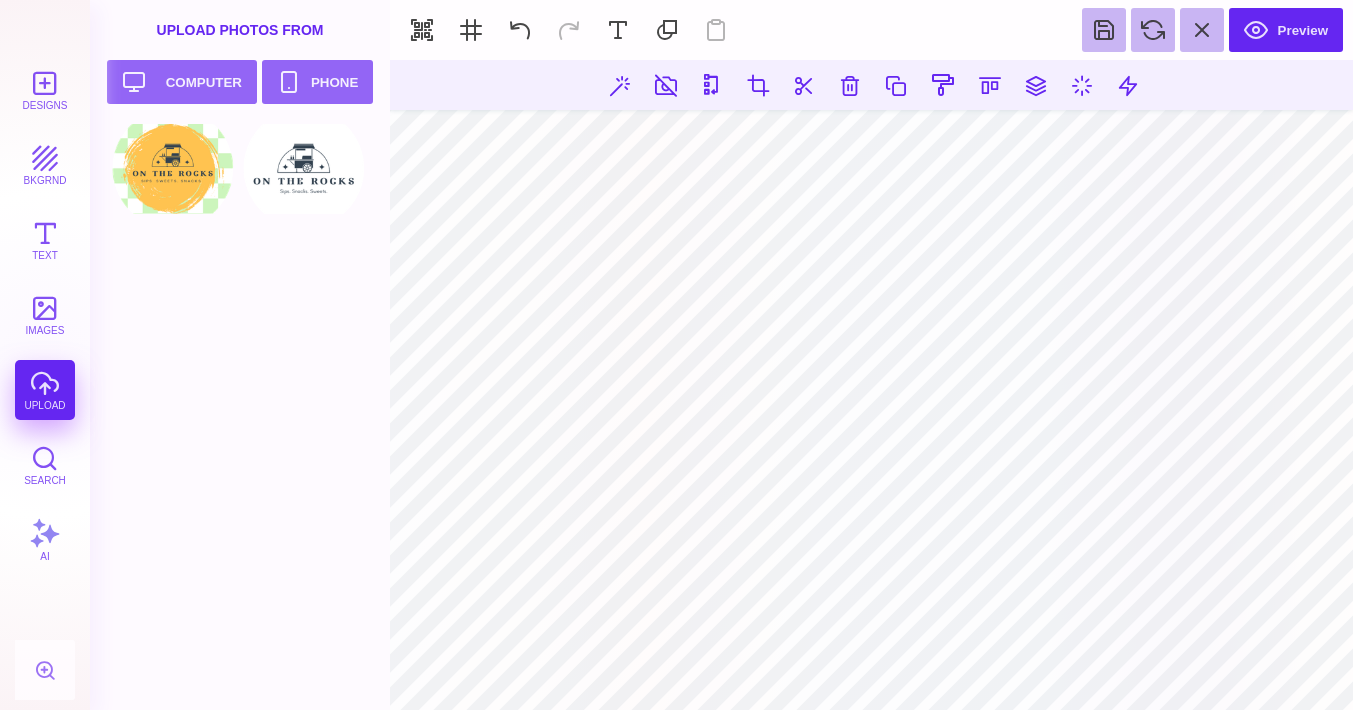 click at bounding box center (871, 385) 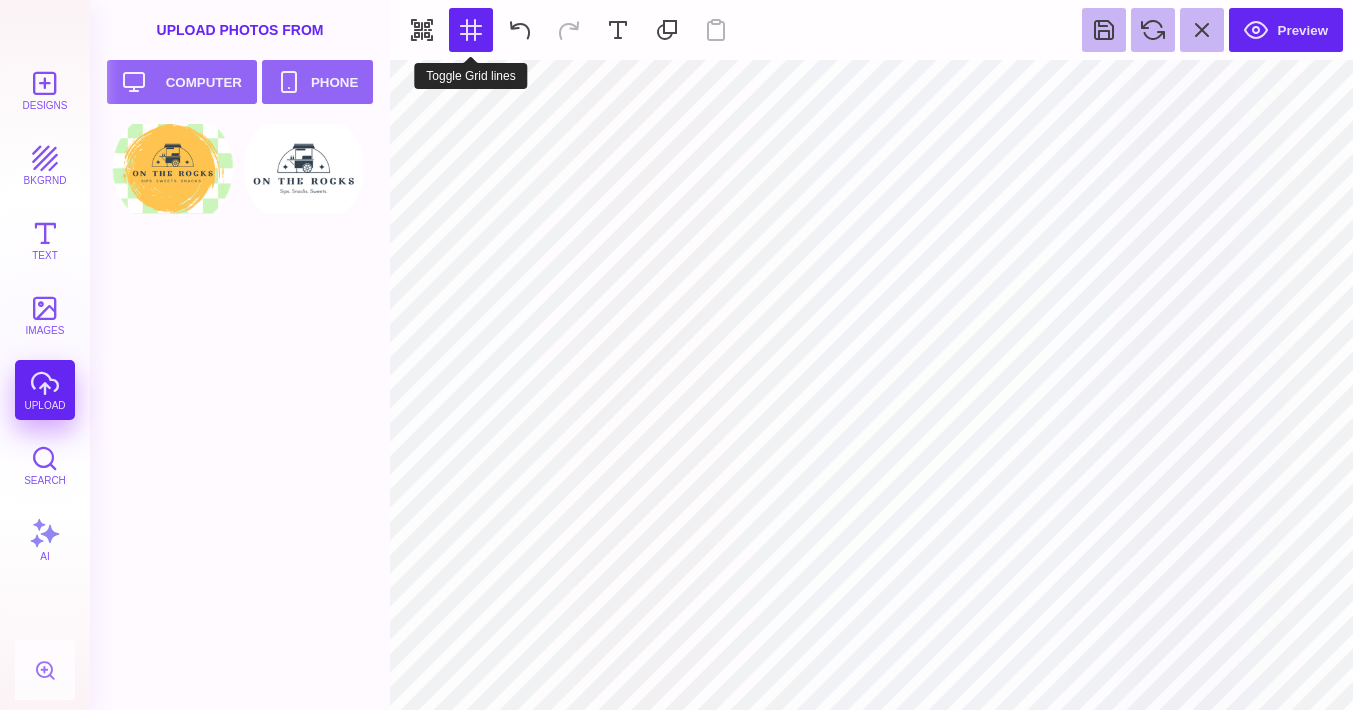 click at bounding box center [471, 30] 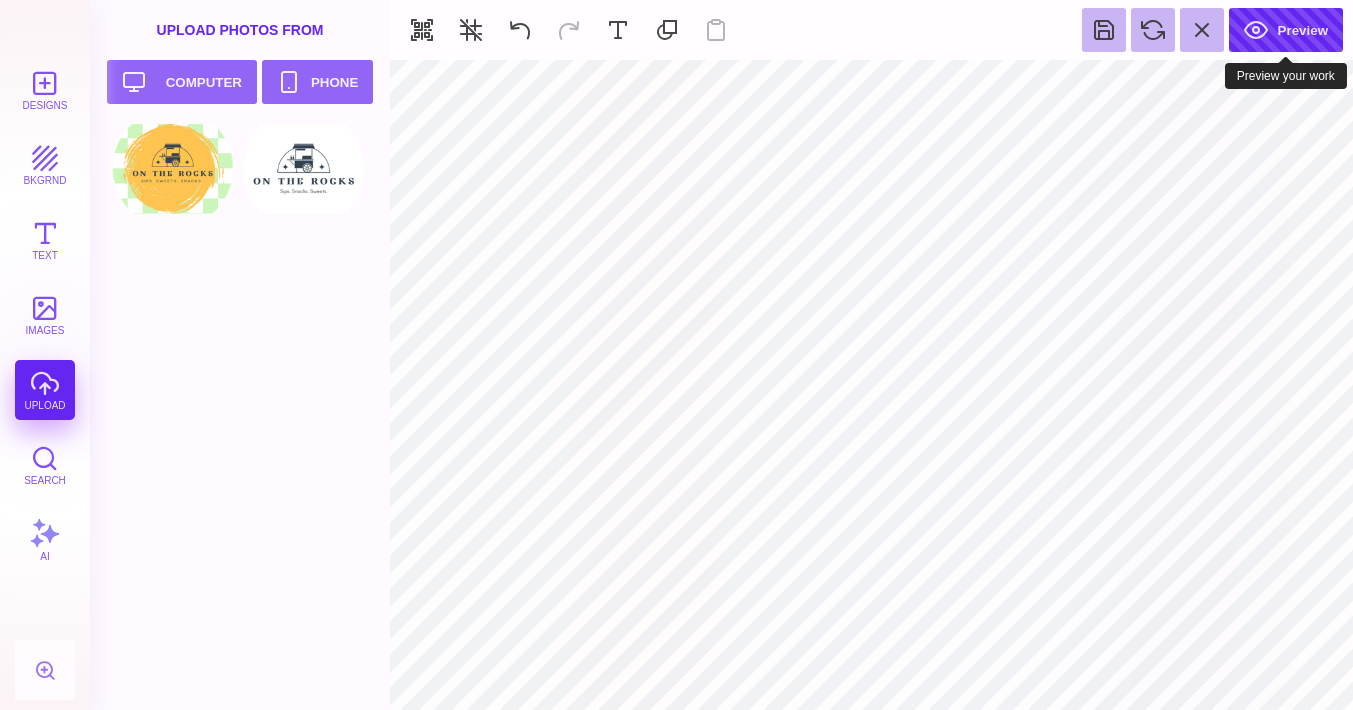 click on "Preview" at bounding box center [1286, 30] 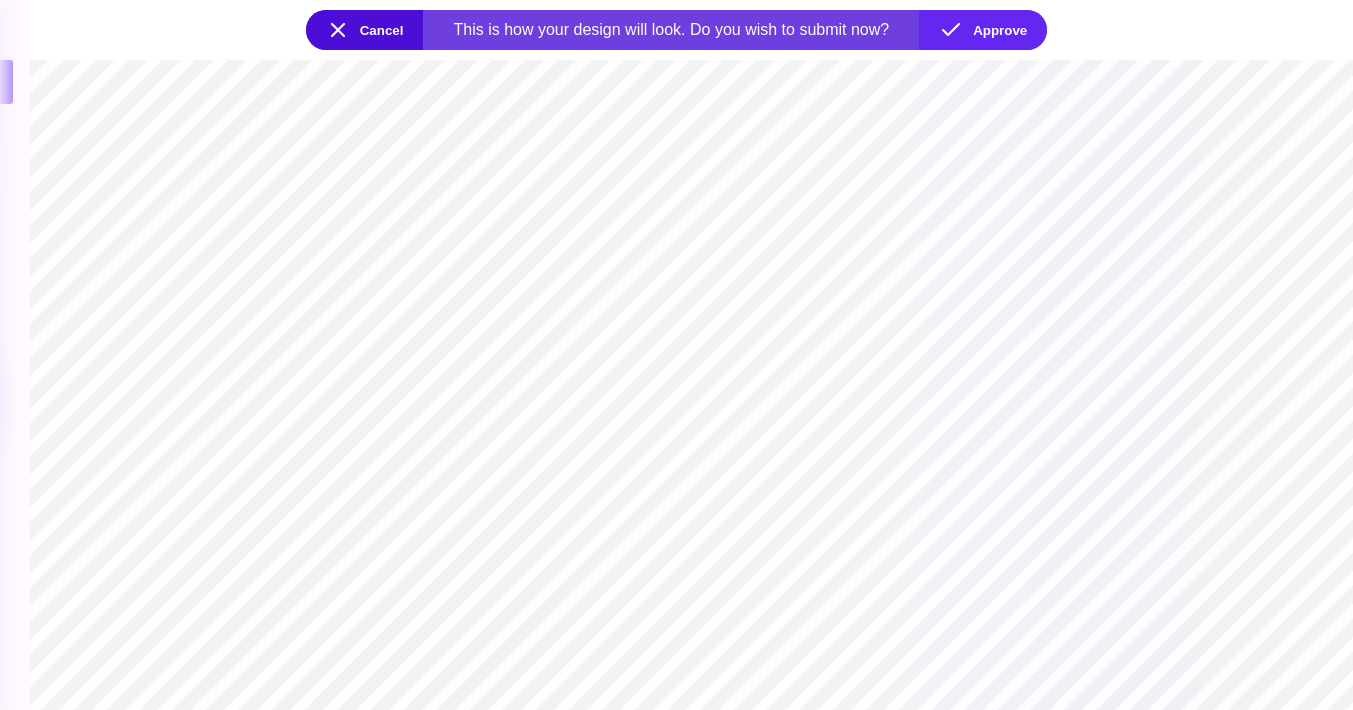 click on "Cancel" at bounding box center (365, 30) 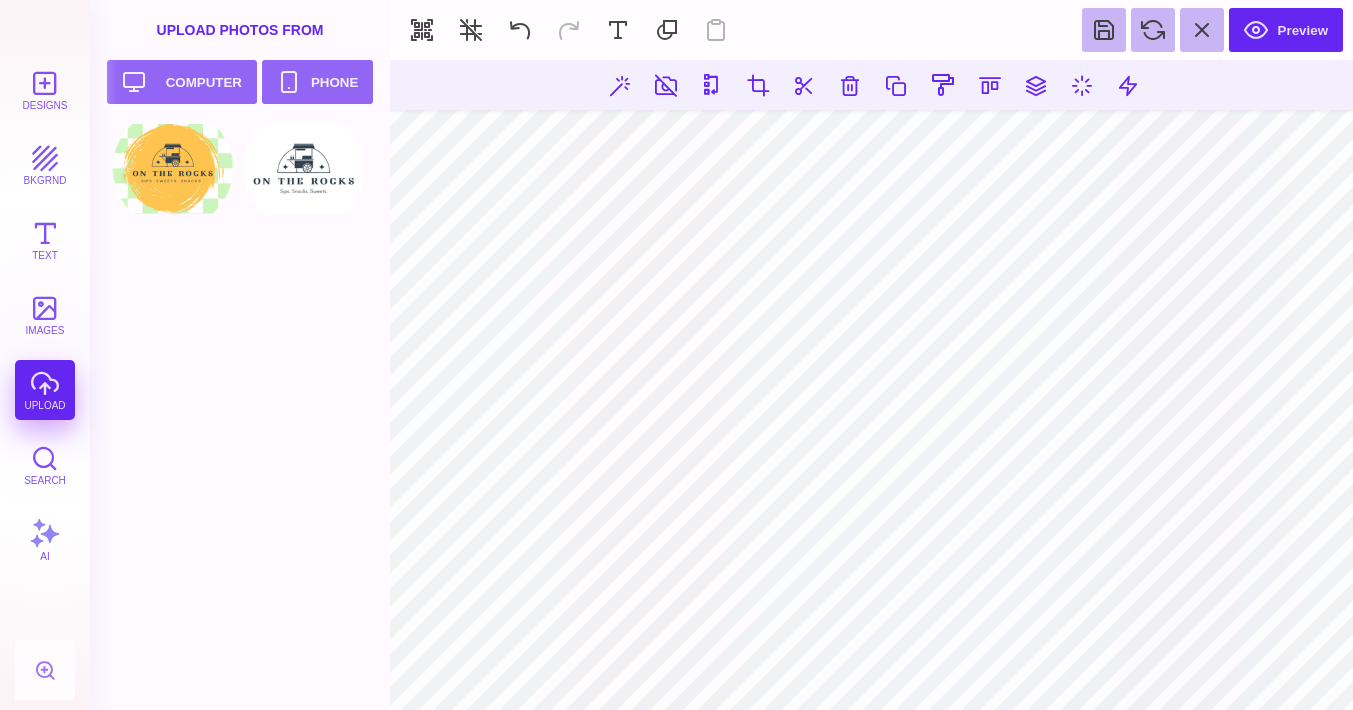 click at bounding box center [871, 385] 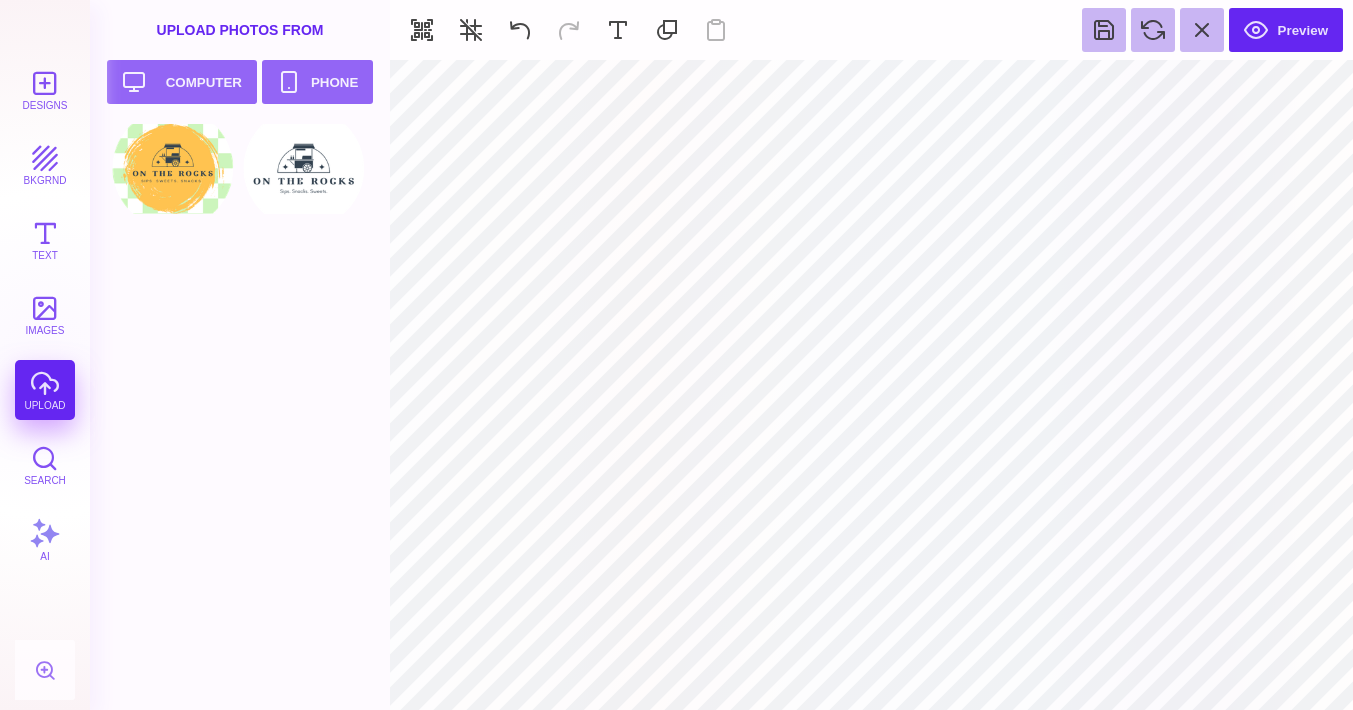 type on "#FFFFFF" 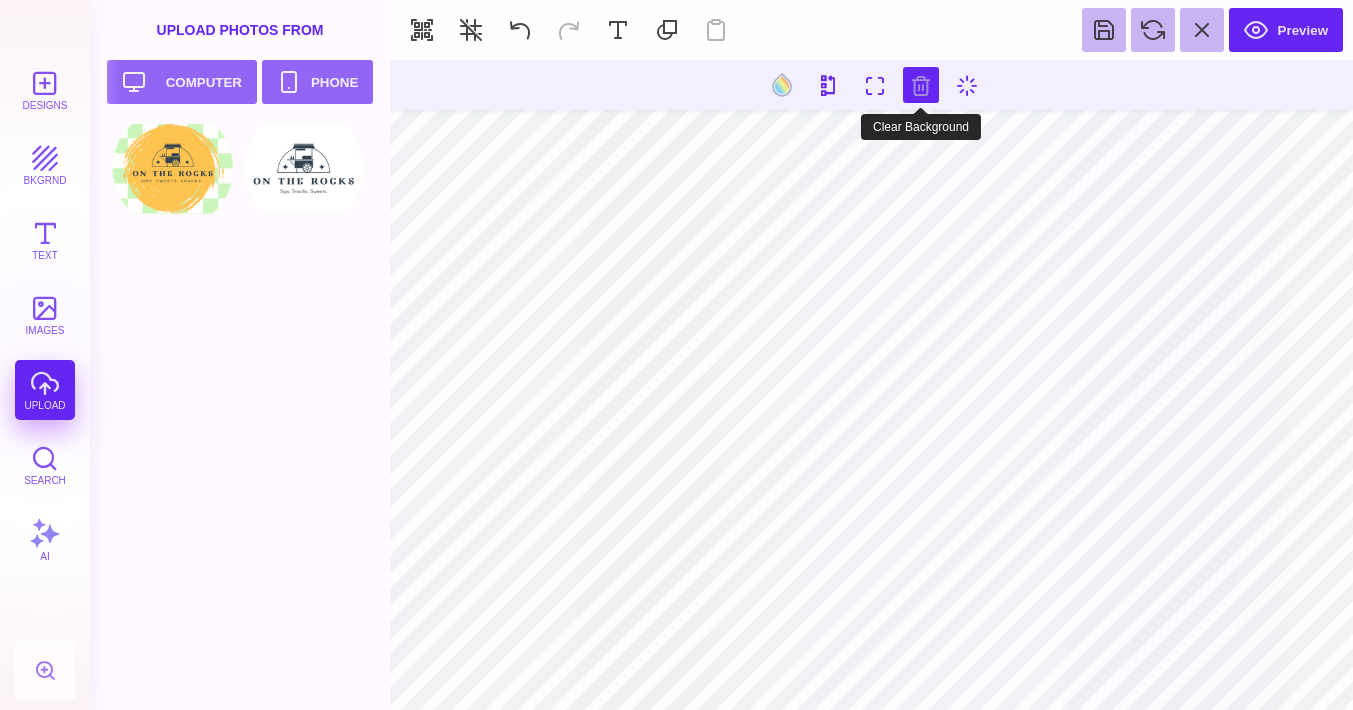 click at bounding box center (921, 85) 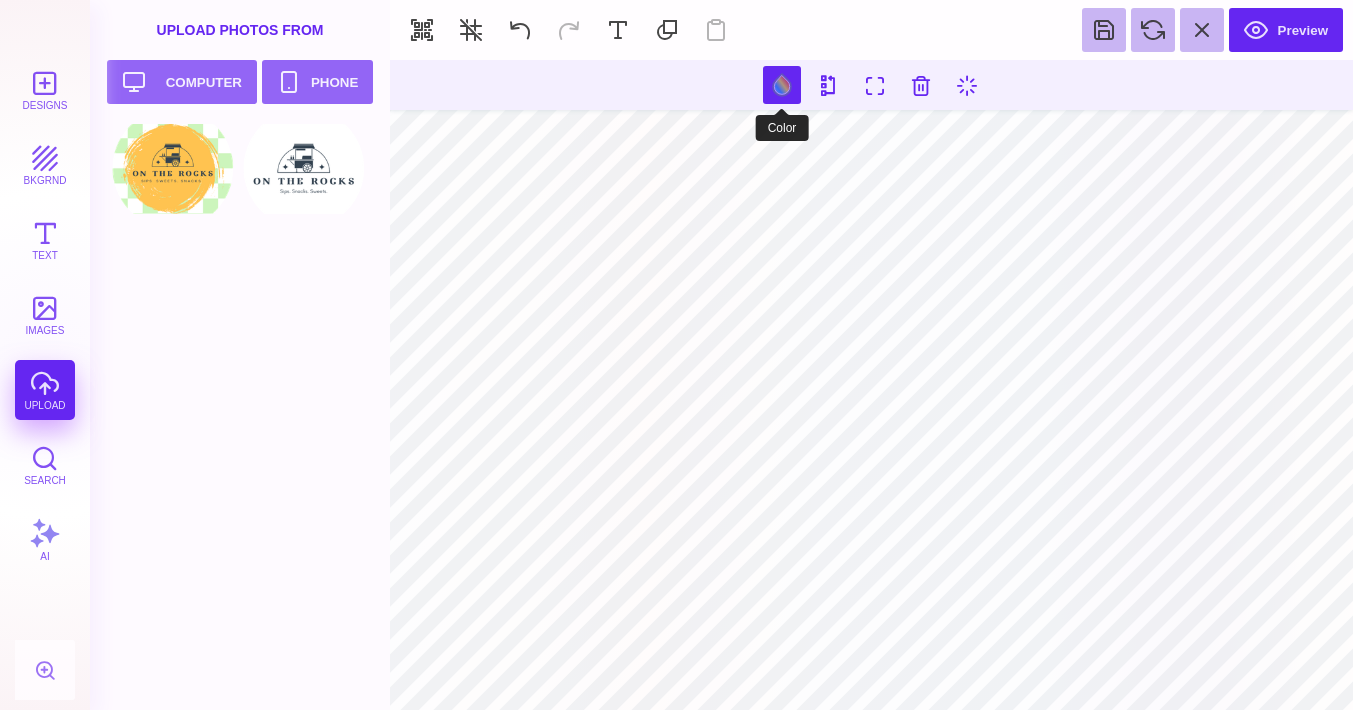 click at bounding box center [782, 85] 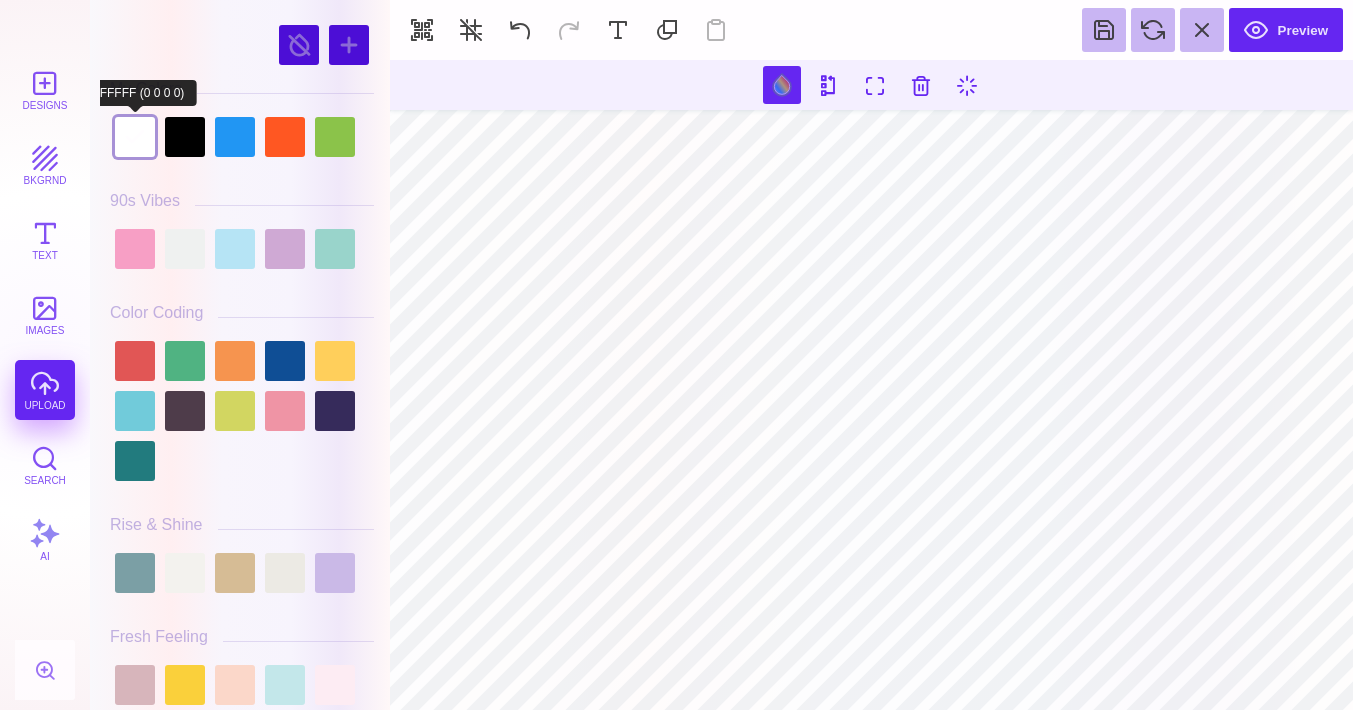 click at bounding box center (135, 137) 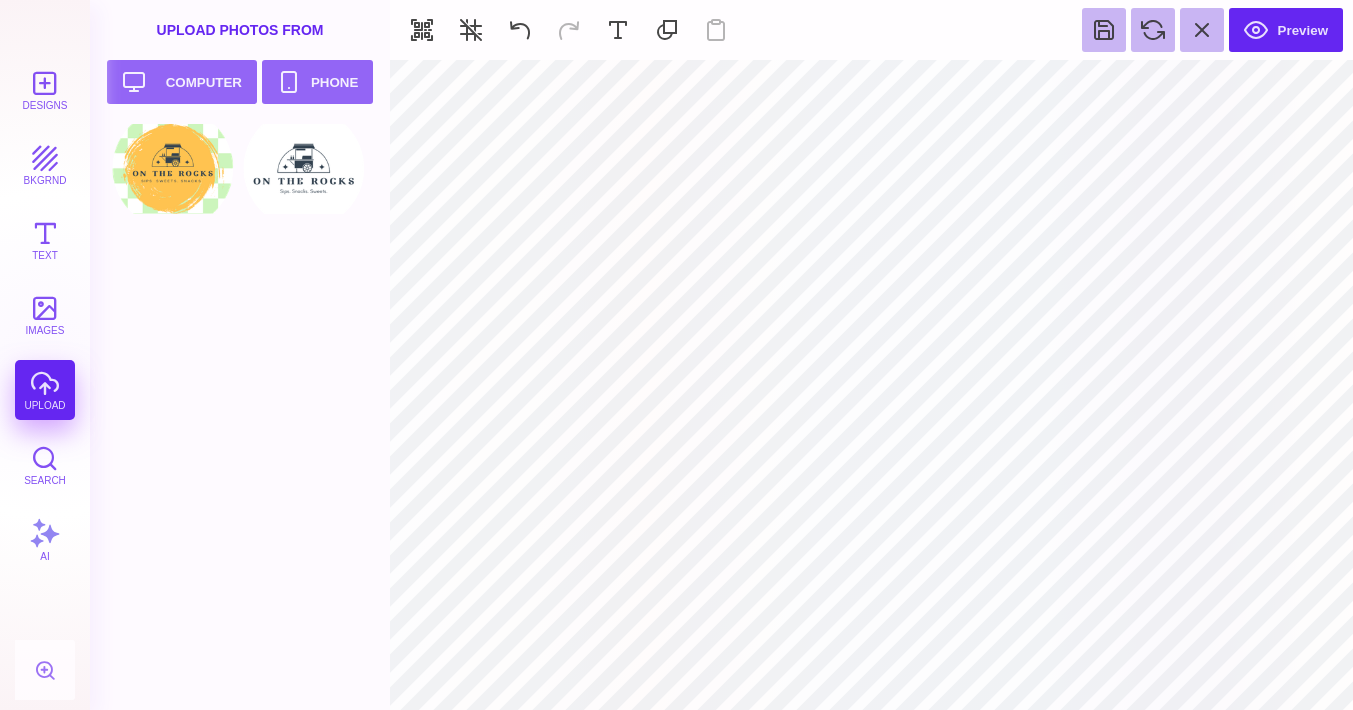 type on "#000000" 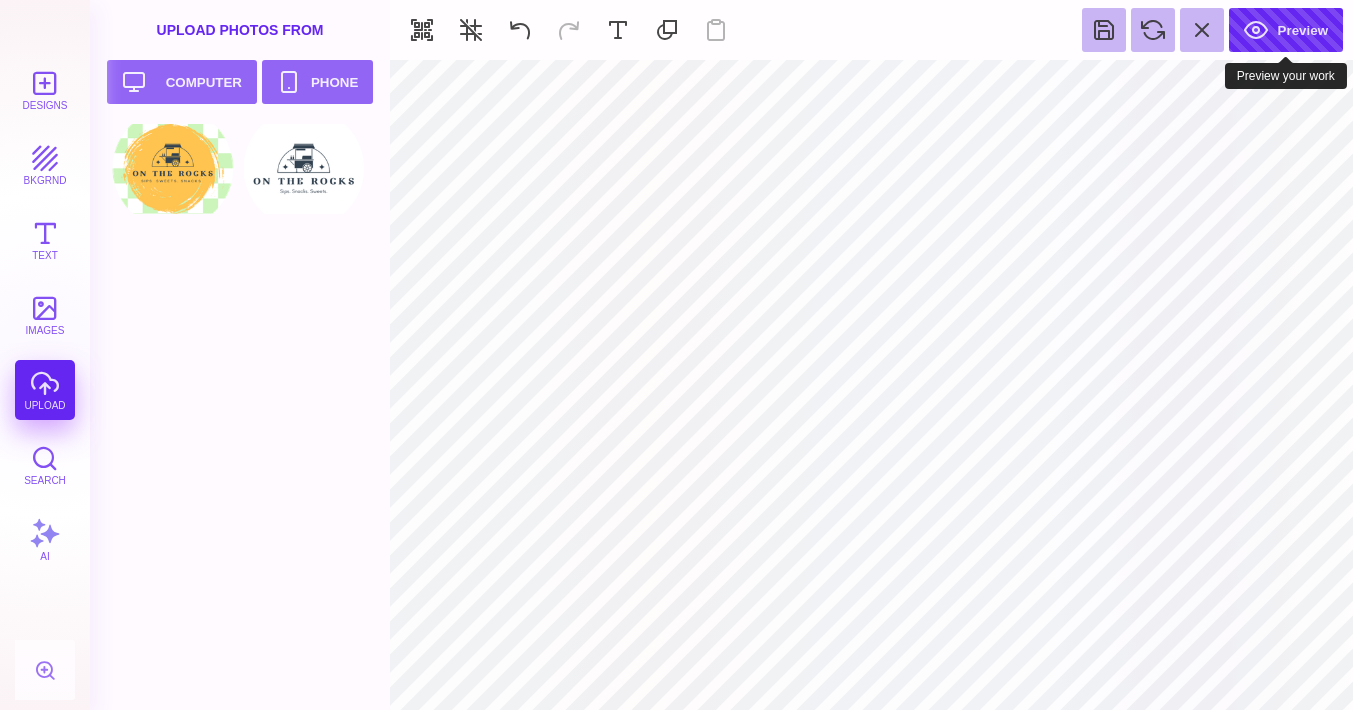 click on "Preview" at bounding box center [1286, 30] 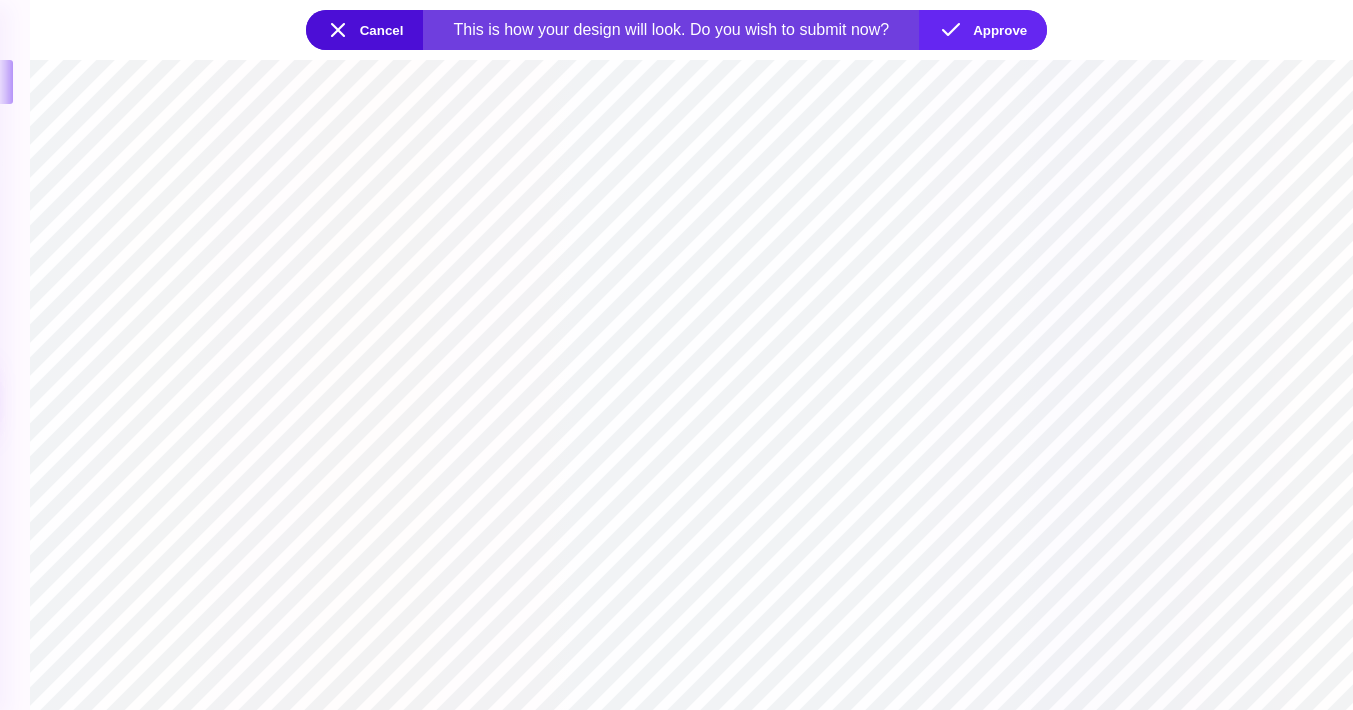 click on "Cancel" at bounding box center [365, 30] 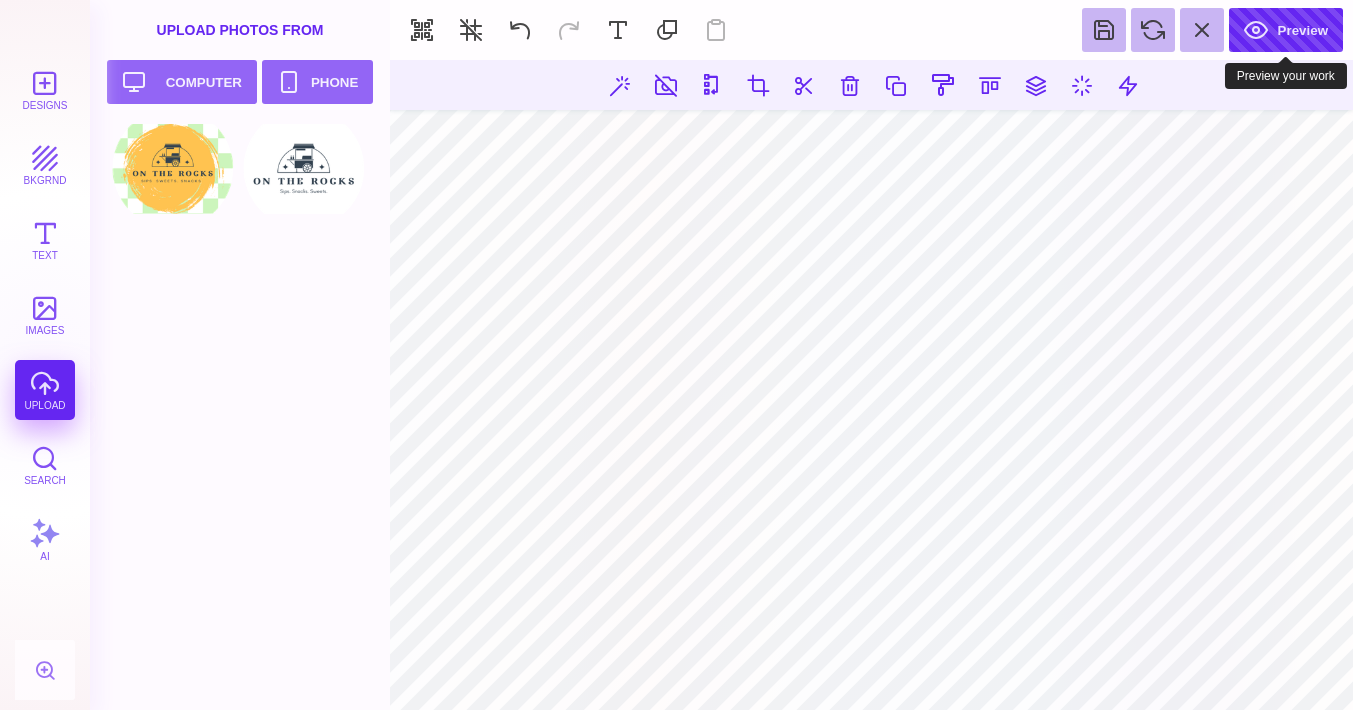 click on "Preview" at bounding box center (1286, 30) 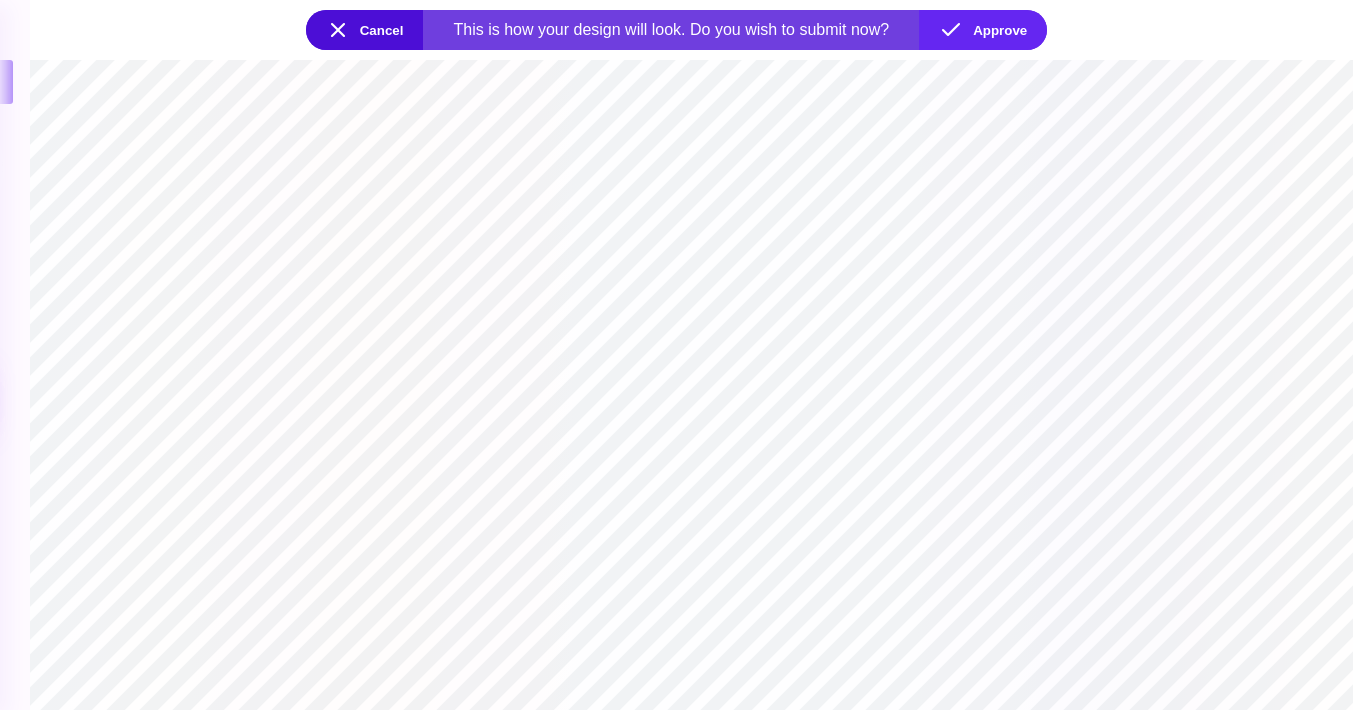 click on "Cancel" at bounding box center [365, 30] 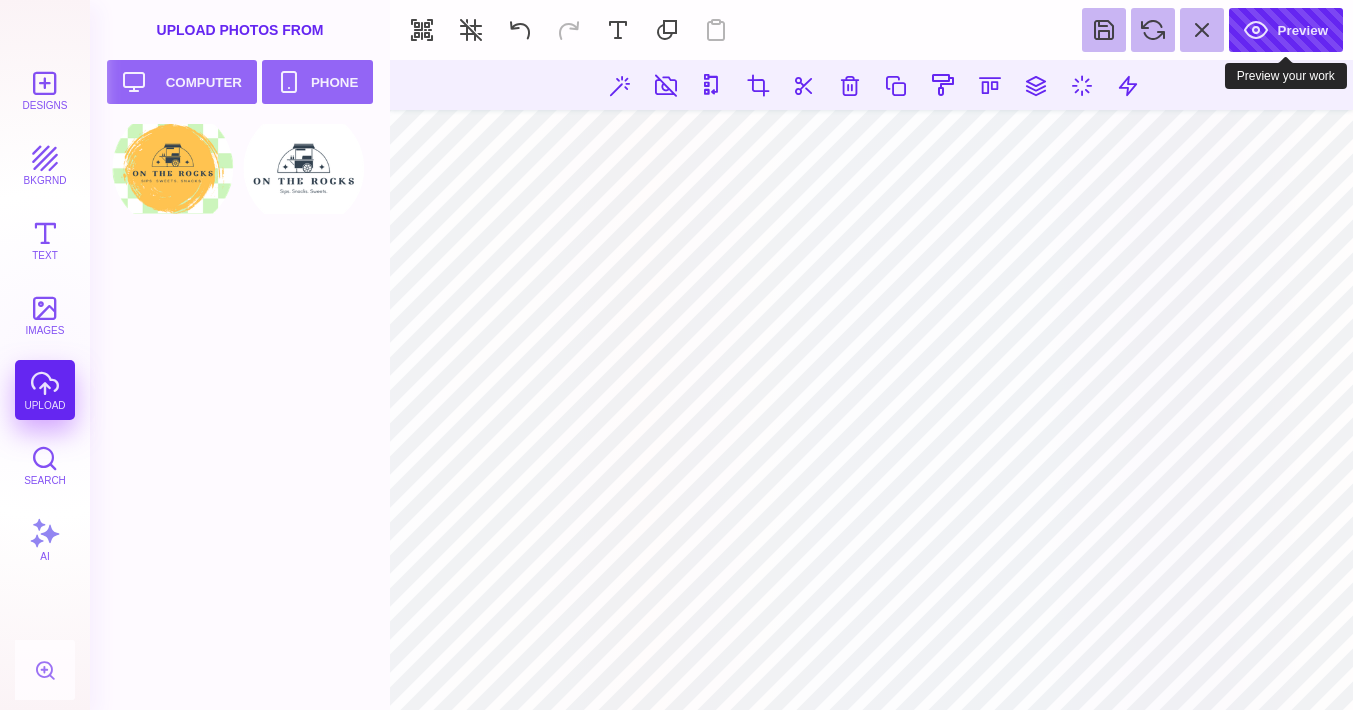 click on "Preview" at bounding box center (1286, 30) 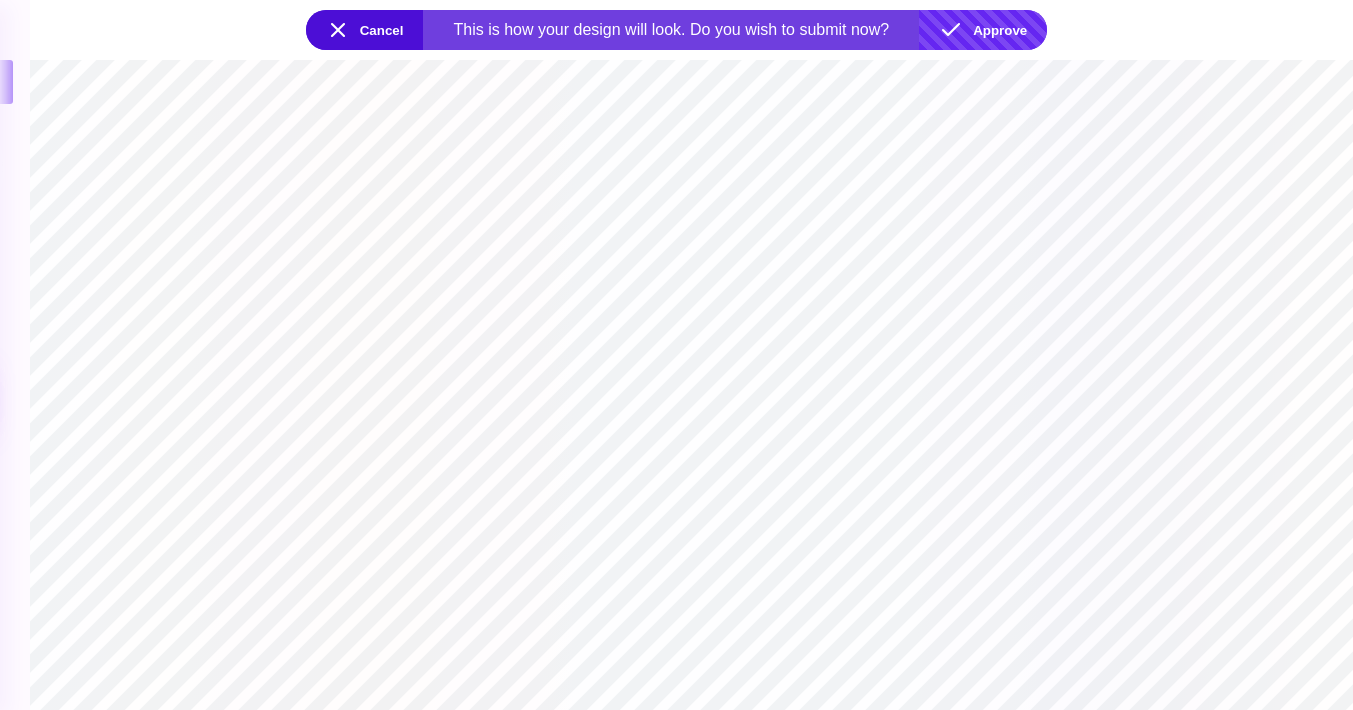 click on "Approve" at bounding box center [983, 30] 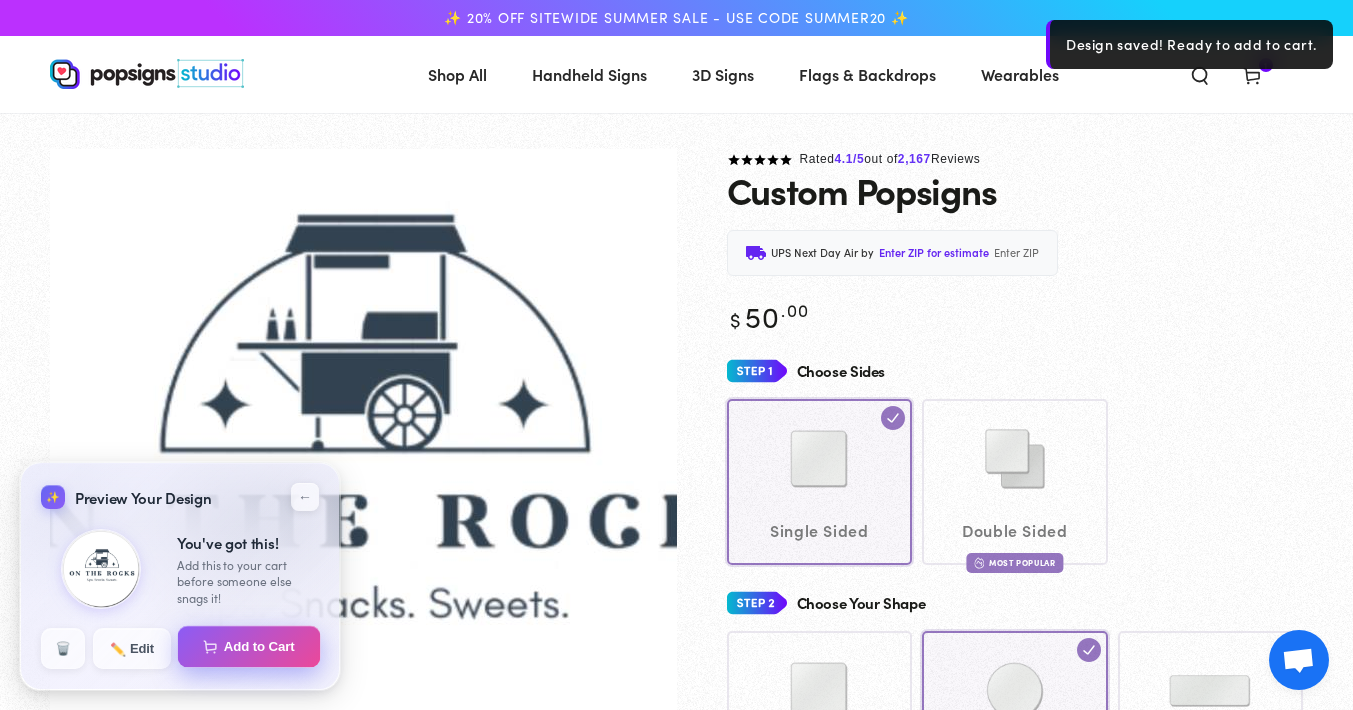 click on "Add to Cart" at bounding box center [249, 647] 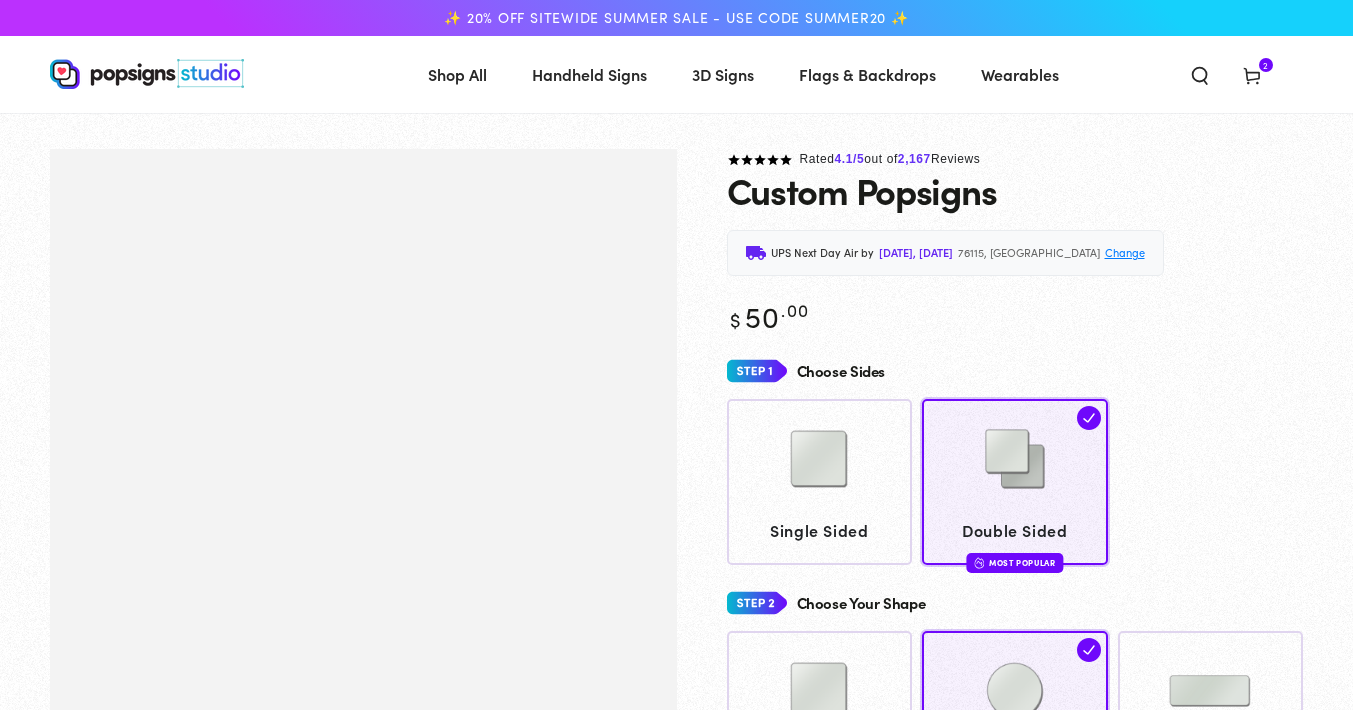 scroll, scrollTop: 0, scrollLeft: 0, axis: both 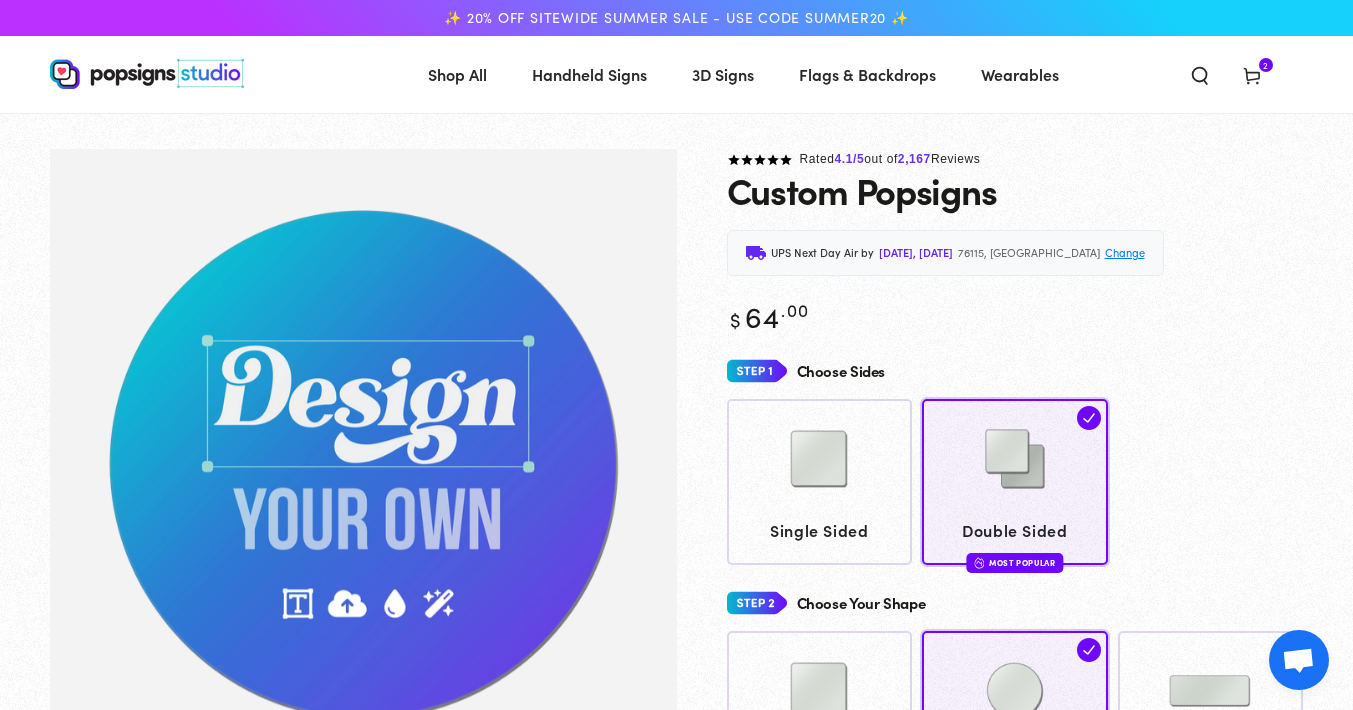 click on "2 2 items" at bounding box center (1266, 65) 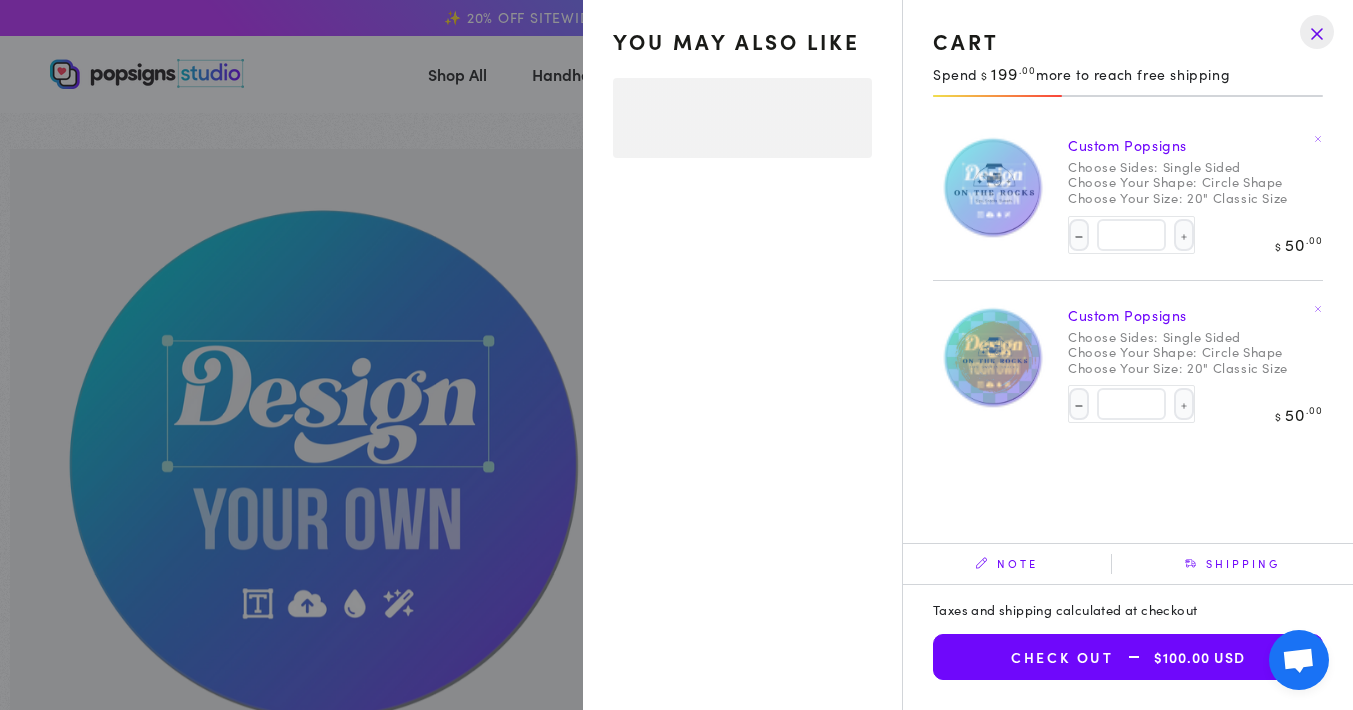 select on "**********" 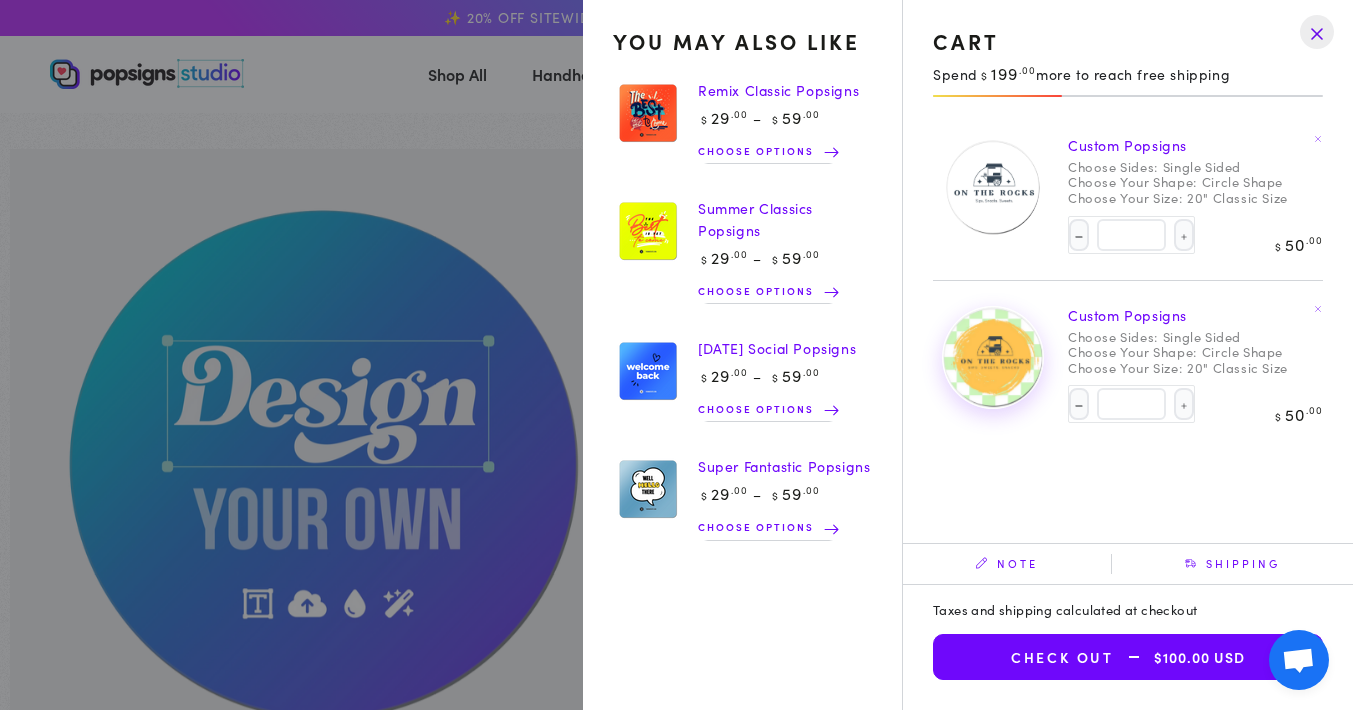click 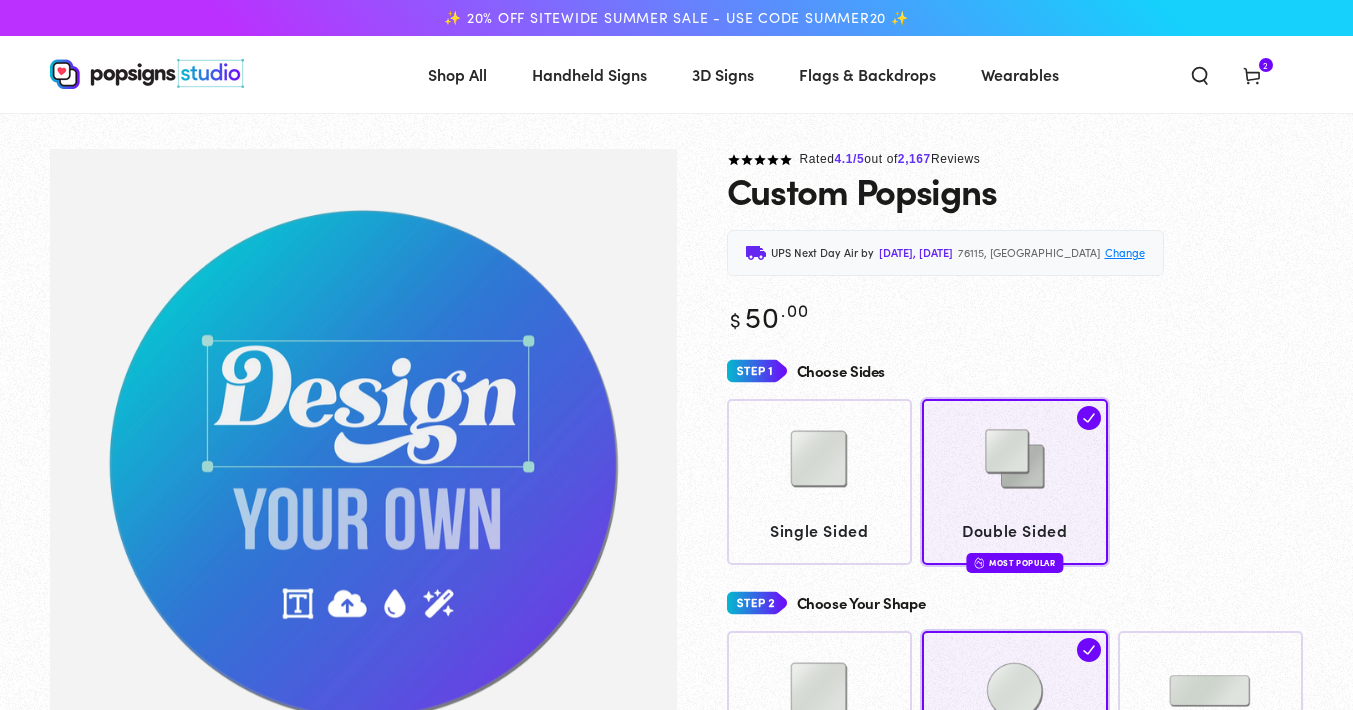 scroll, scrollTop: 0, scrollLeft: 0, axis: both 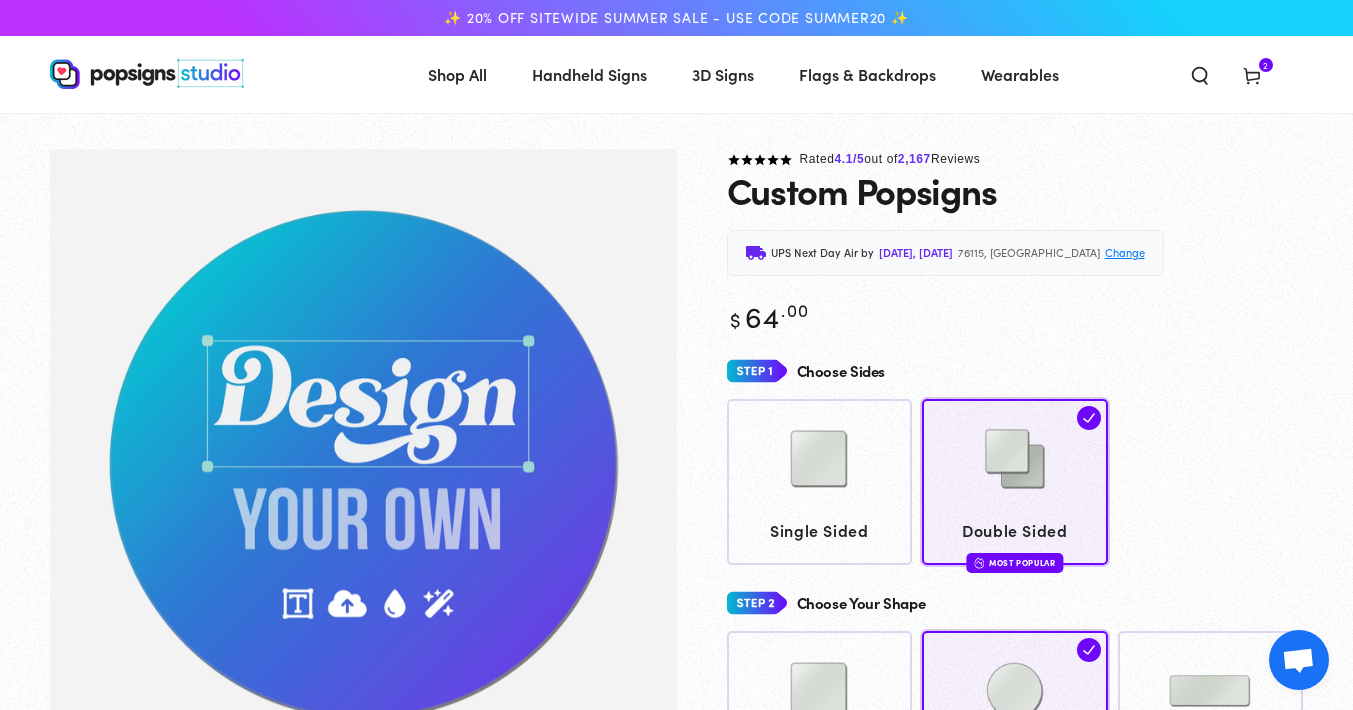 click 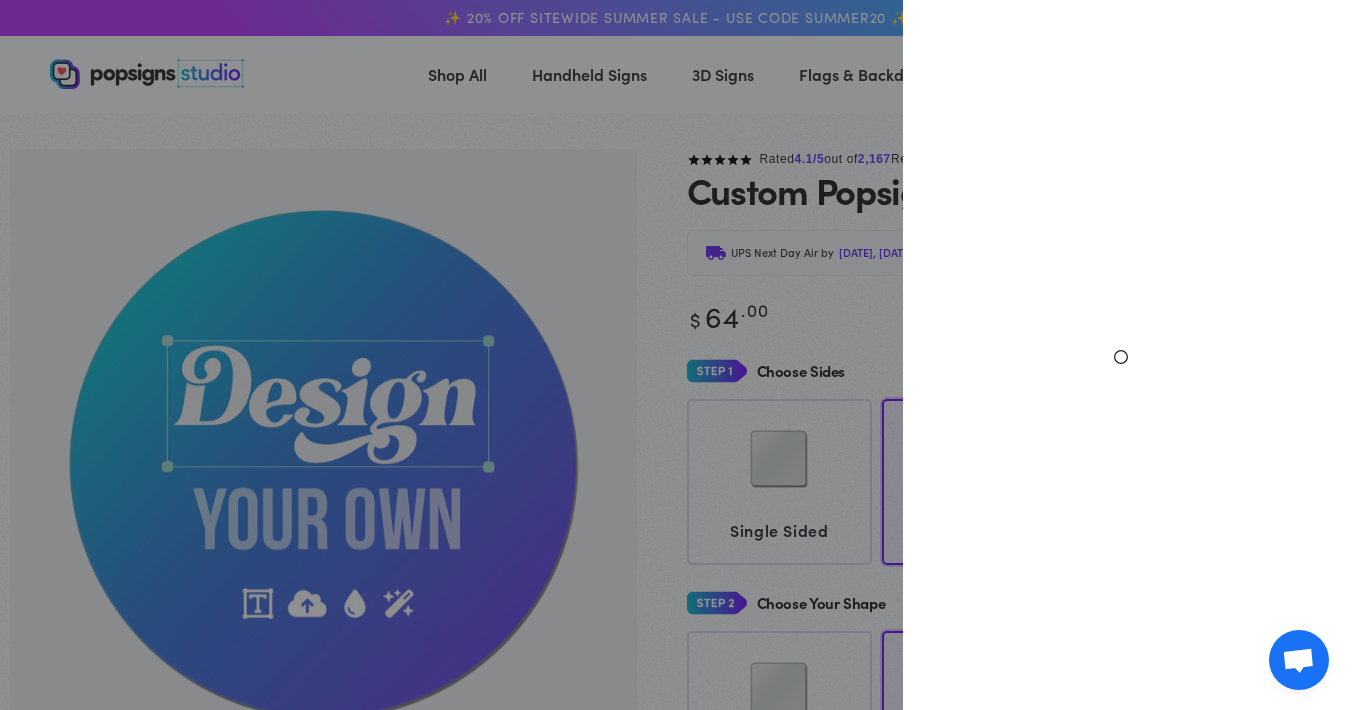 select on "**********" 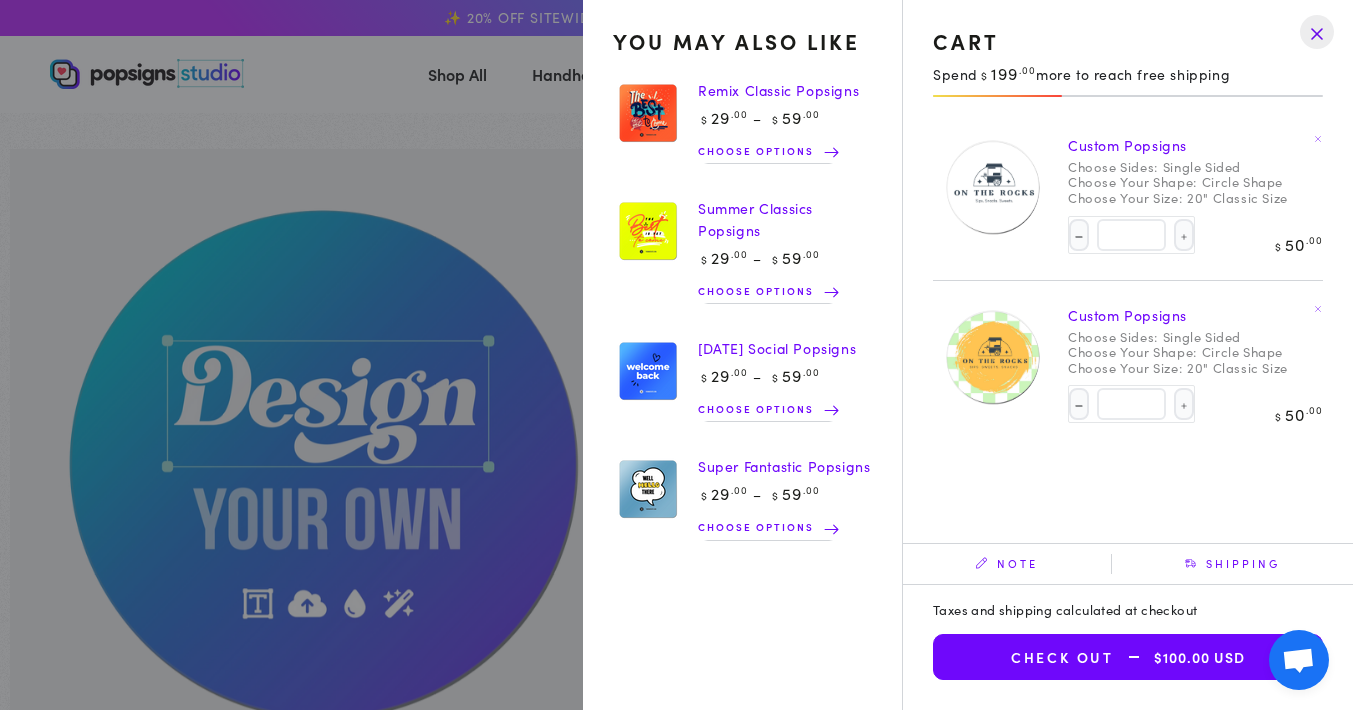 click on "Custom Popsigns" 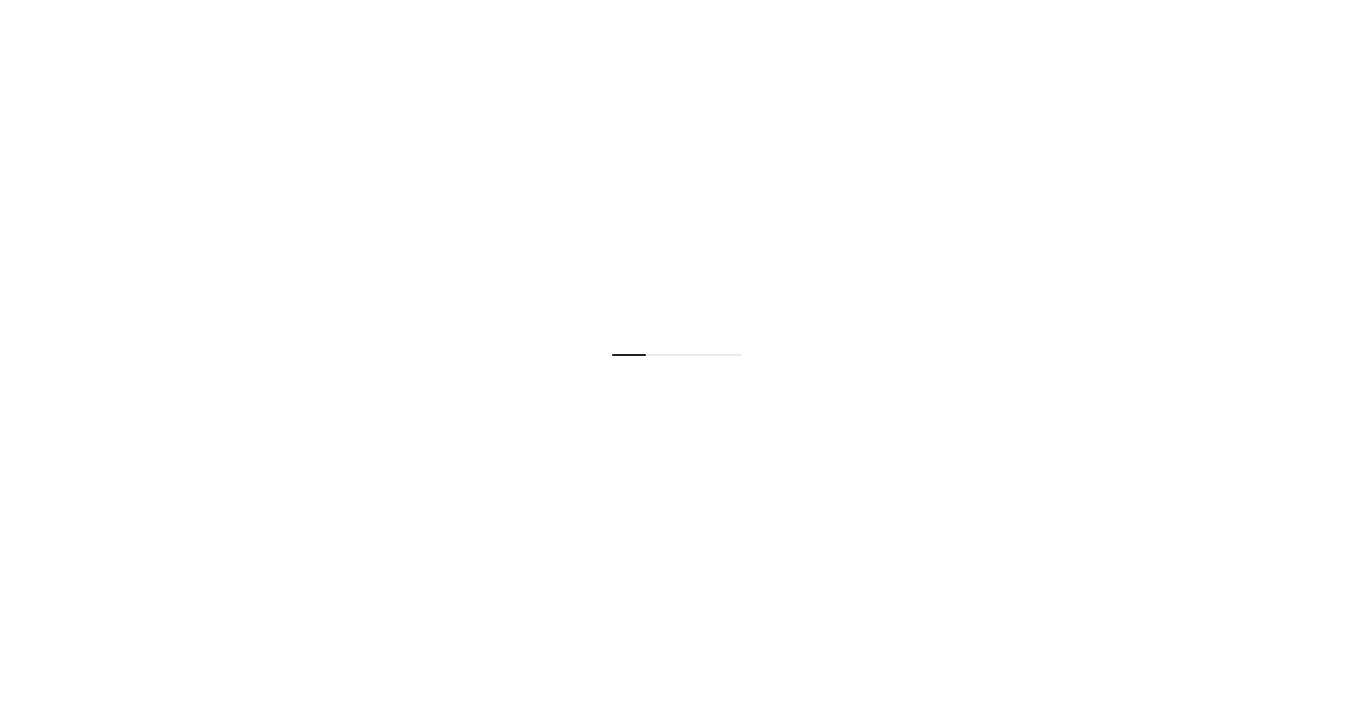 scroll, scrollTop: 0, scrollLeft: 0, axis: both 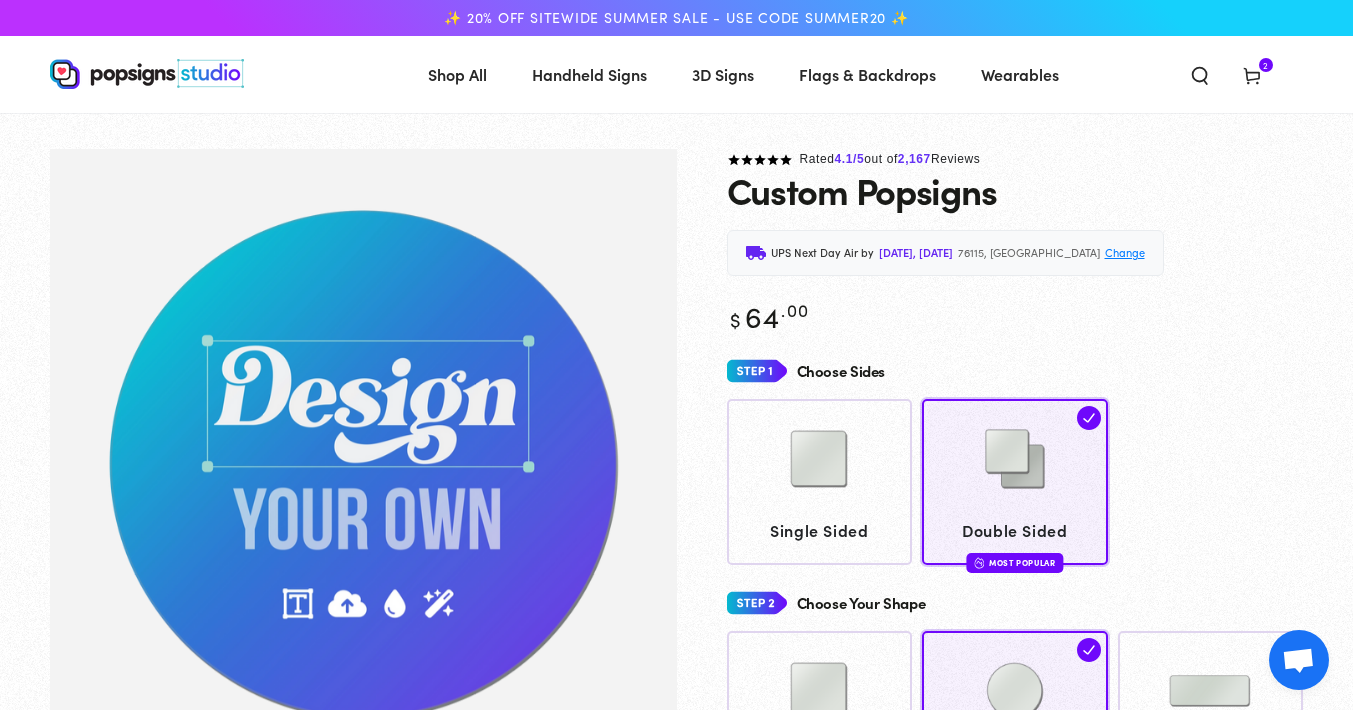 click 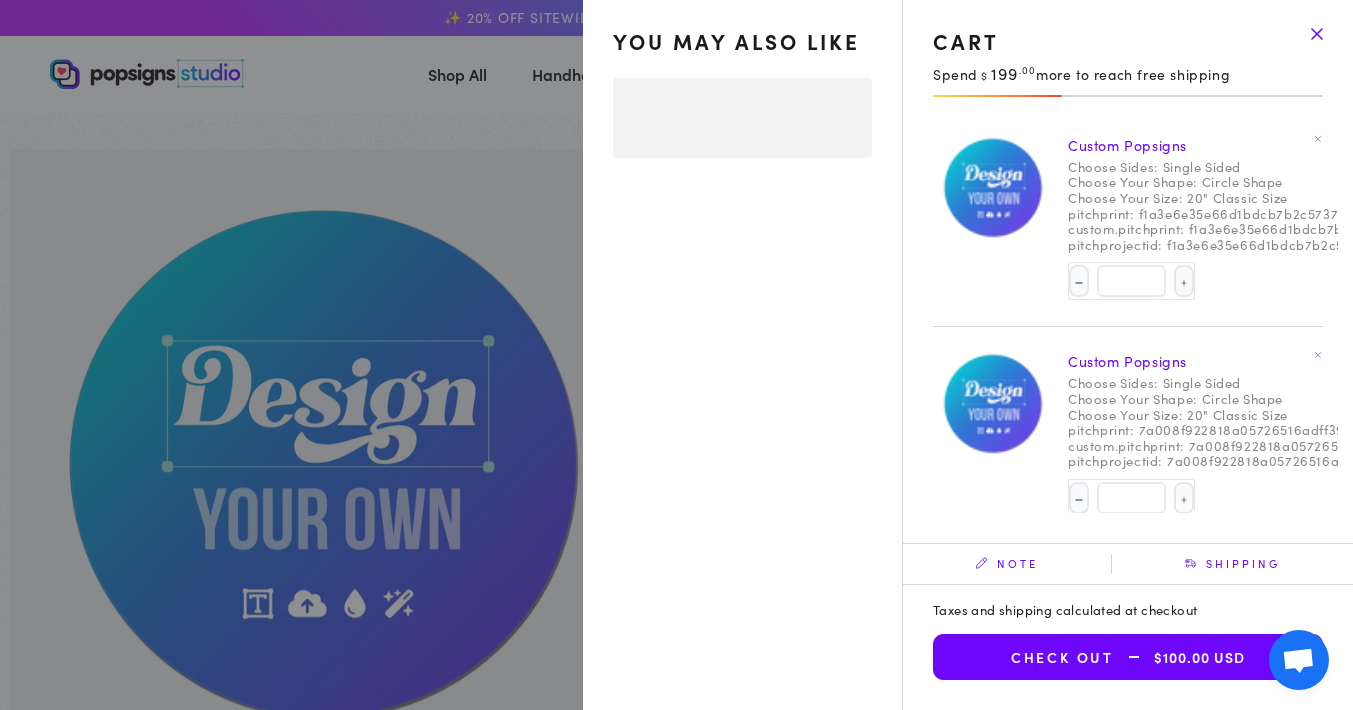 select on "**********" 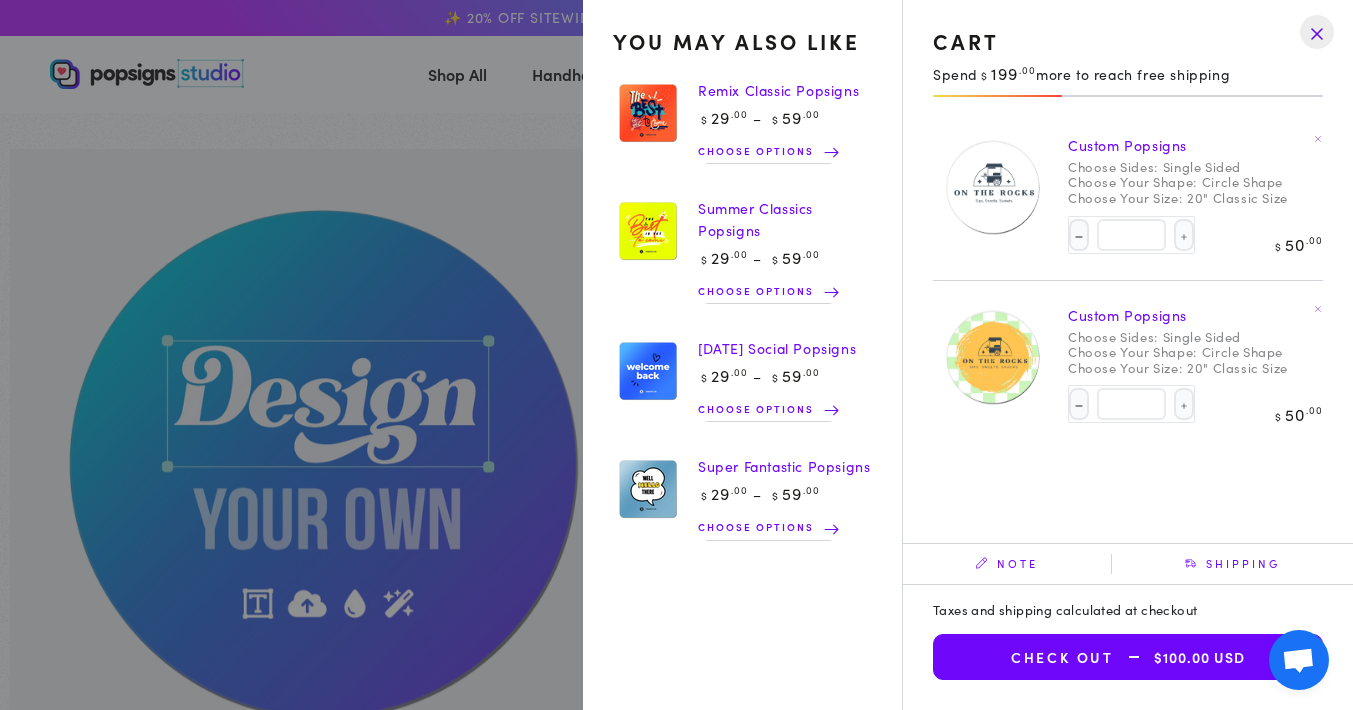 click on "Check out
$100.00 USD" at bounding box center [1128, 657] 